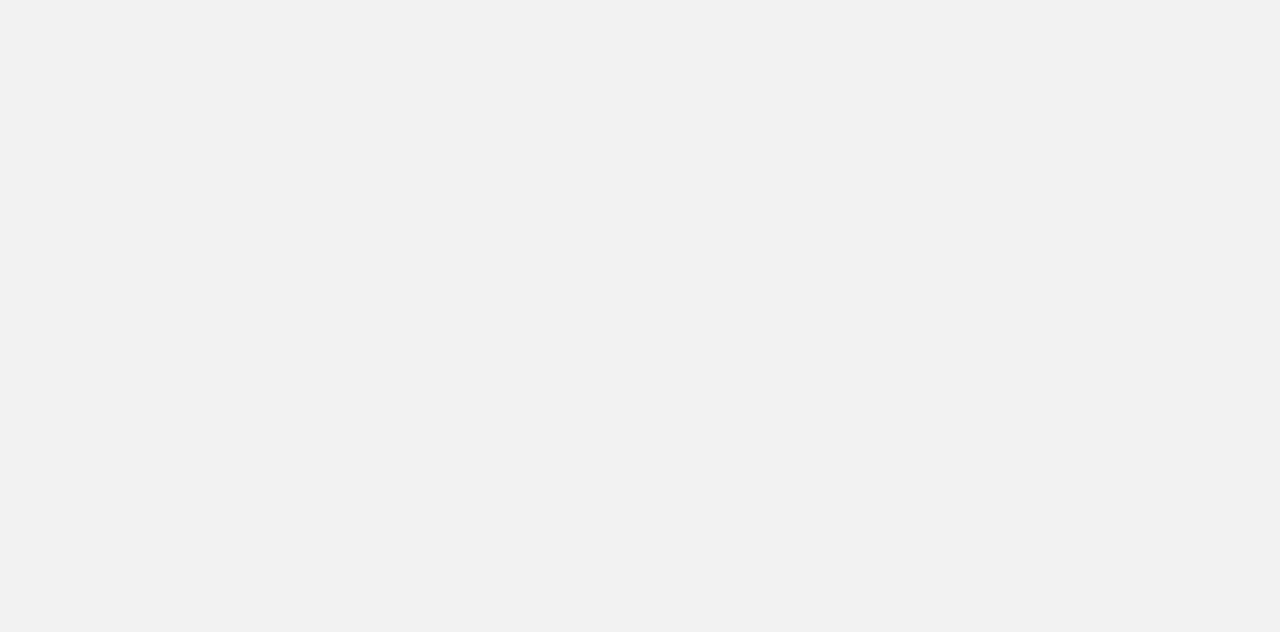scroll, scrollTop: 0, scrollLeft: 0, axis: both 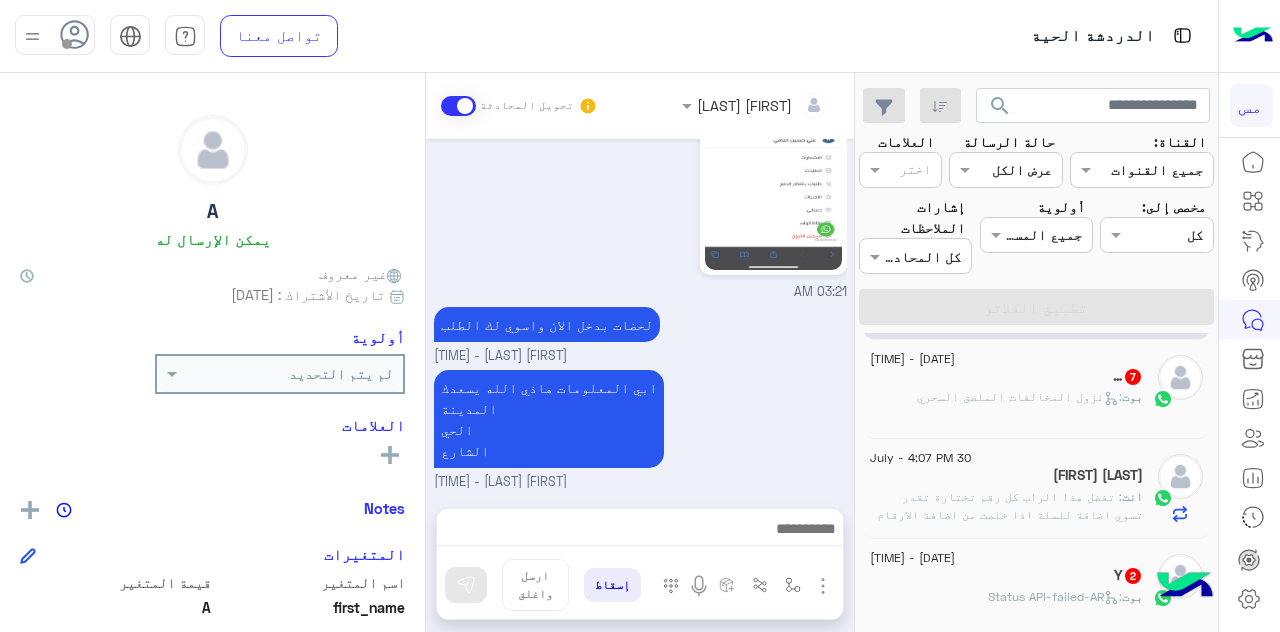 click on "…   7" 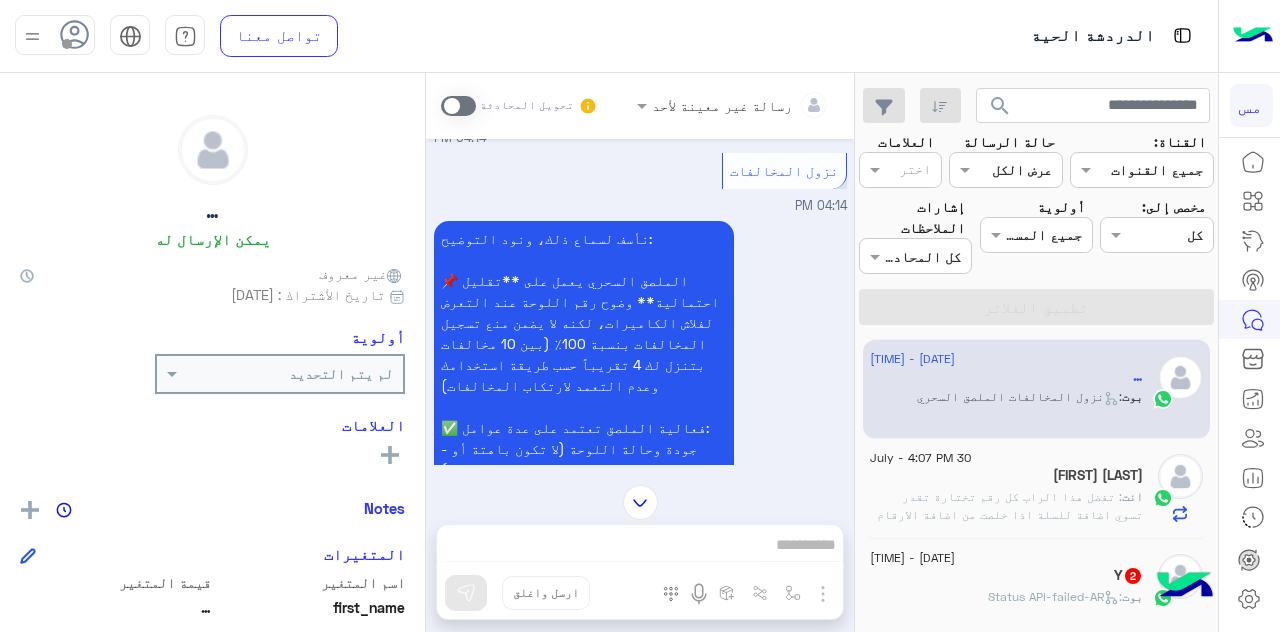 scroll, scrollTop: 3385, scrollLeft: 0, axis: vertical 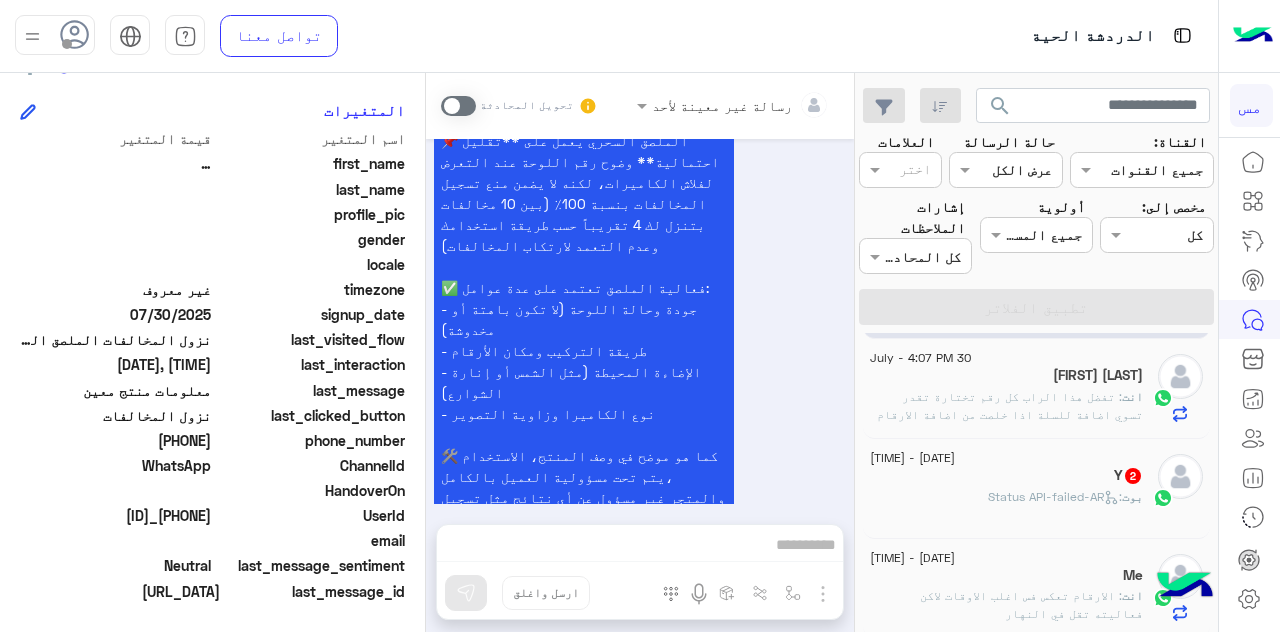 click on ":   Status API-failed-AR" 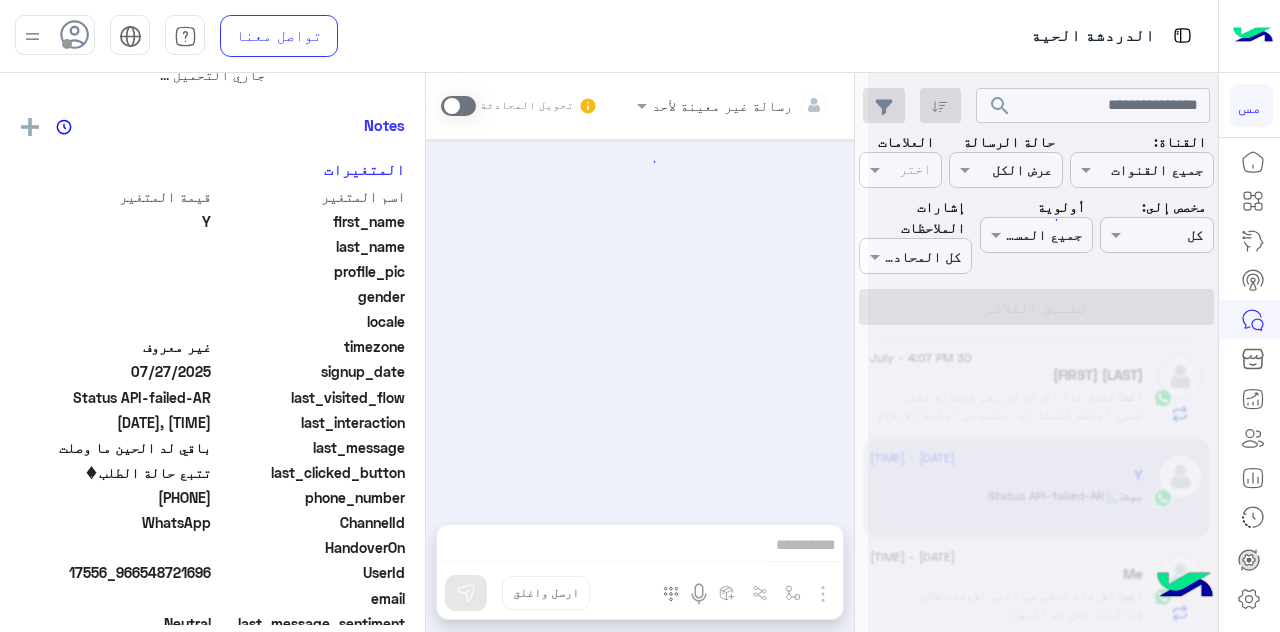 scroll, scrollTop: 0, scrollLeft: 0, axis: both 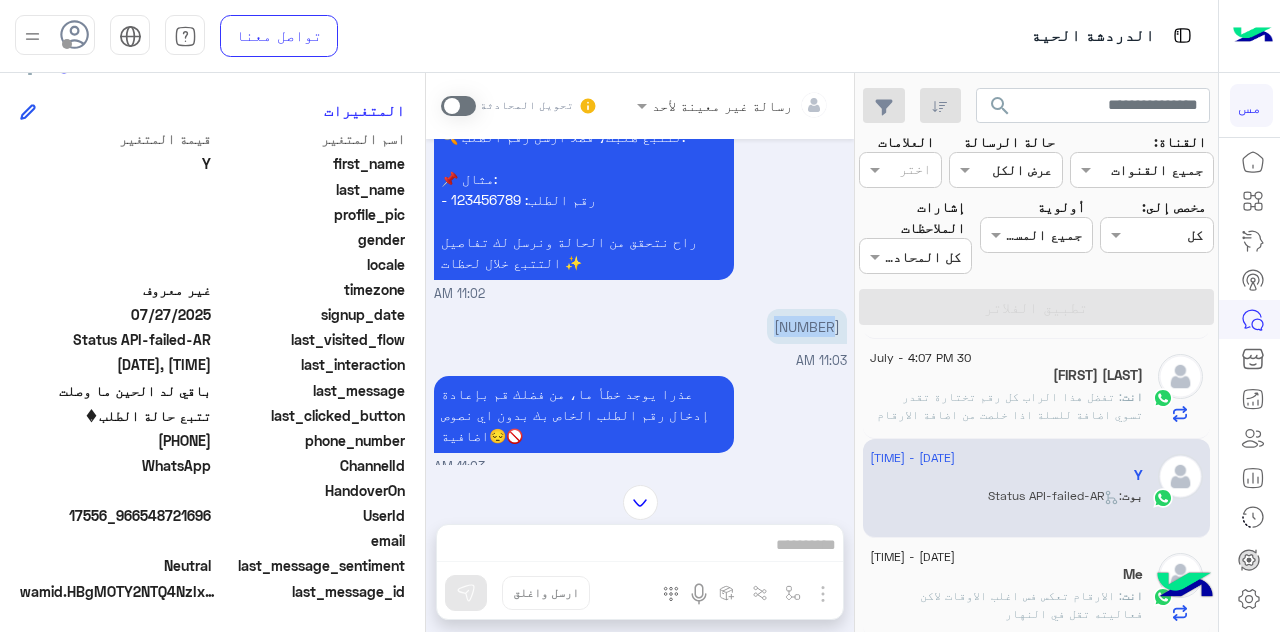 drag, startPoint x: 774, startPoint y: 258, endPoint x: 834, endPoint y: 255, distance: 60.074955 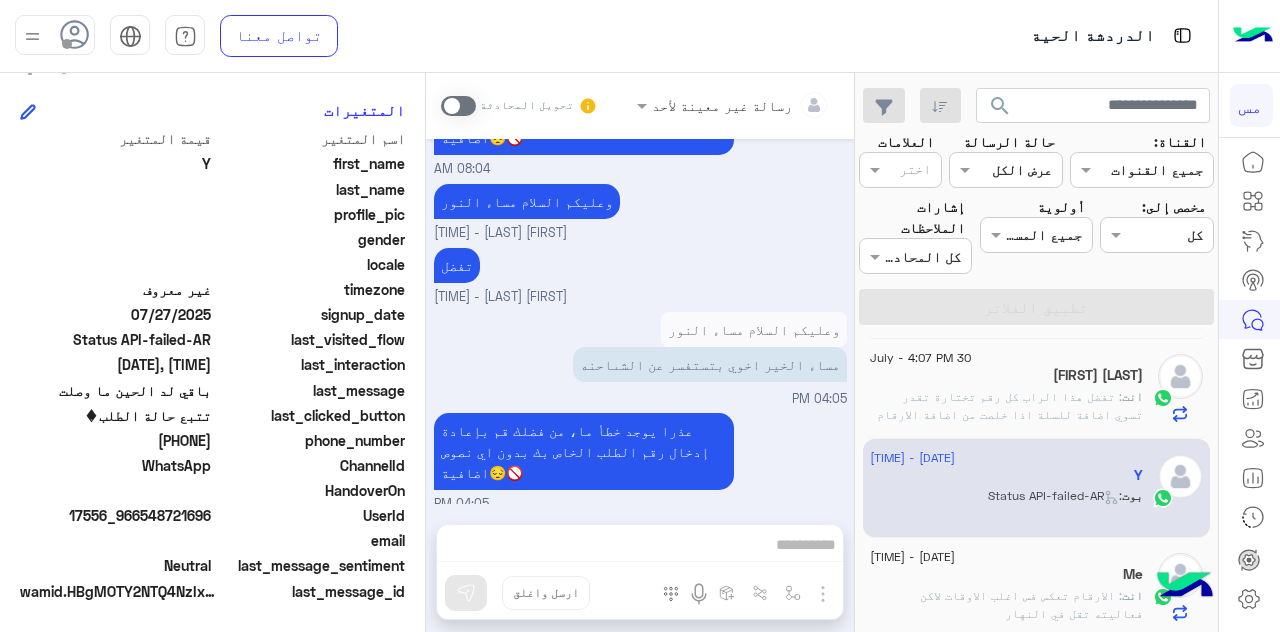 scroll, scrollTop: 1808, scrollLeft: 0, axis: vertical 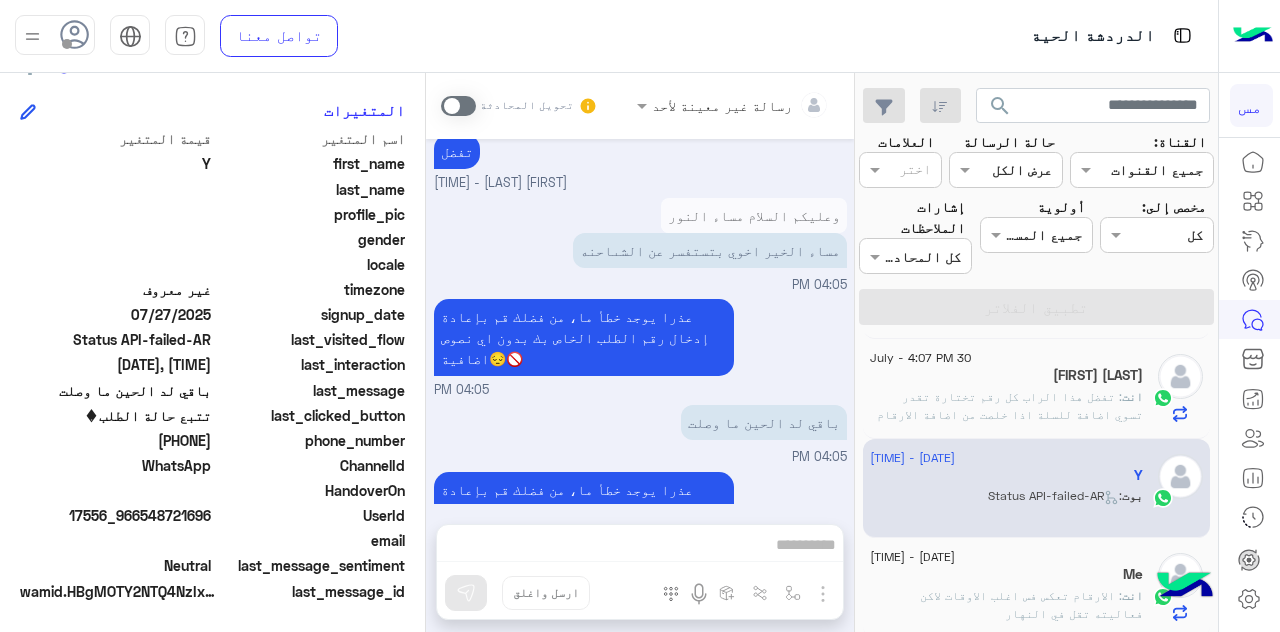 click on "رسالة غير معينة لأحد تحويل المحادثة     Jul 29, 2025  السلام عليكم ورحمة الله وبركاته   11:02 AM  🧠 شكراً لرسالتك!   قاعد أحاول أفهم استفسارك بدقة، بس أحتاج توضيح بسيط منك عشان أقدر أساعدك بشكل أفضل 🙏 💡 تقدر تسألني عن: - حالة طلبك - معلومات منتج معين - سياسة الاستبدال أو الإرجاع أنا هنا لخدمتك 🚗✨  القائمة الرئيسية     11:02 AM  صباح الخير   11:02 AM  مرحباً 👋 [NAME]، أهلاً بك في ريفلايت | REFLITE  متجر إكسسوارات السيارات الموثوق 🚗✨   أنا هنا لمساعدتك، تقدر تسألني عن حالة طلبك،   معلومات المنتجات، أو الرد على جميع اسئلتك   👇 اختر من القائمة التالية:    11:02 AM   تتبع حالة الطلب     11:02 AM  📌 مثال:" at bounding box center [640, 356] 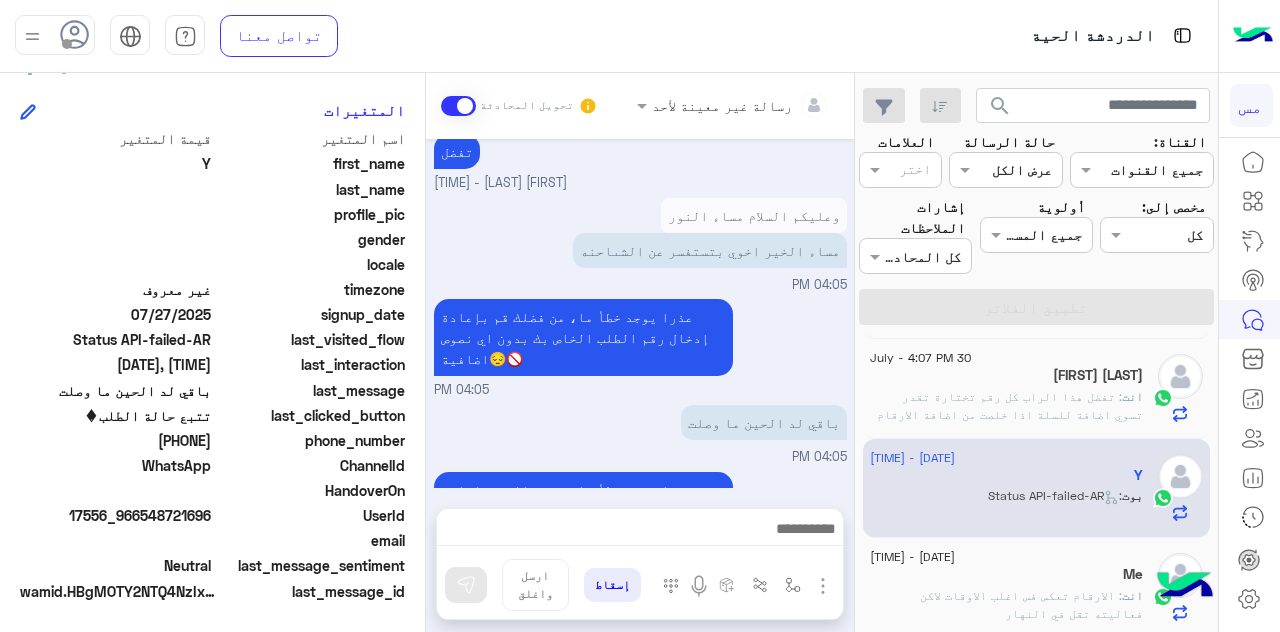 scroll, scrollTop: 1881, scrollLeft: 0, axis: vertical 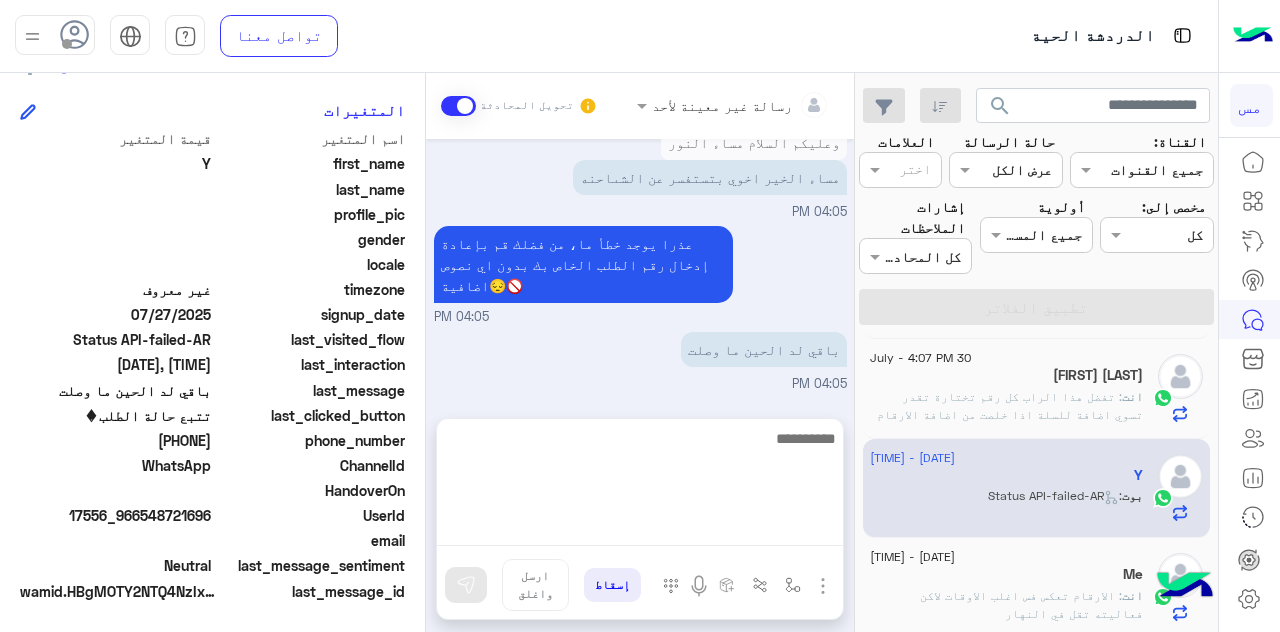 click at bounding box center [640, 486] 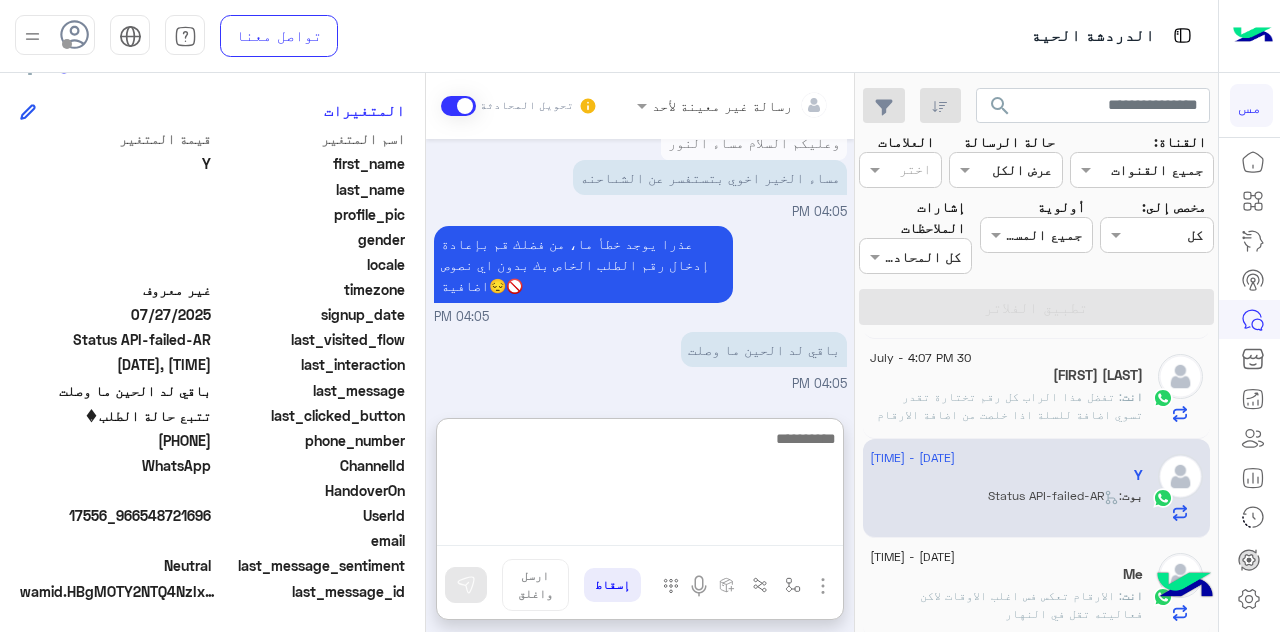 paste on "**********" 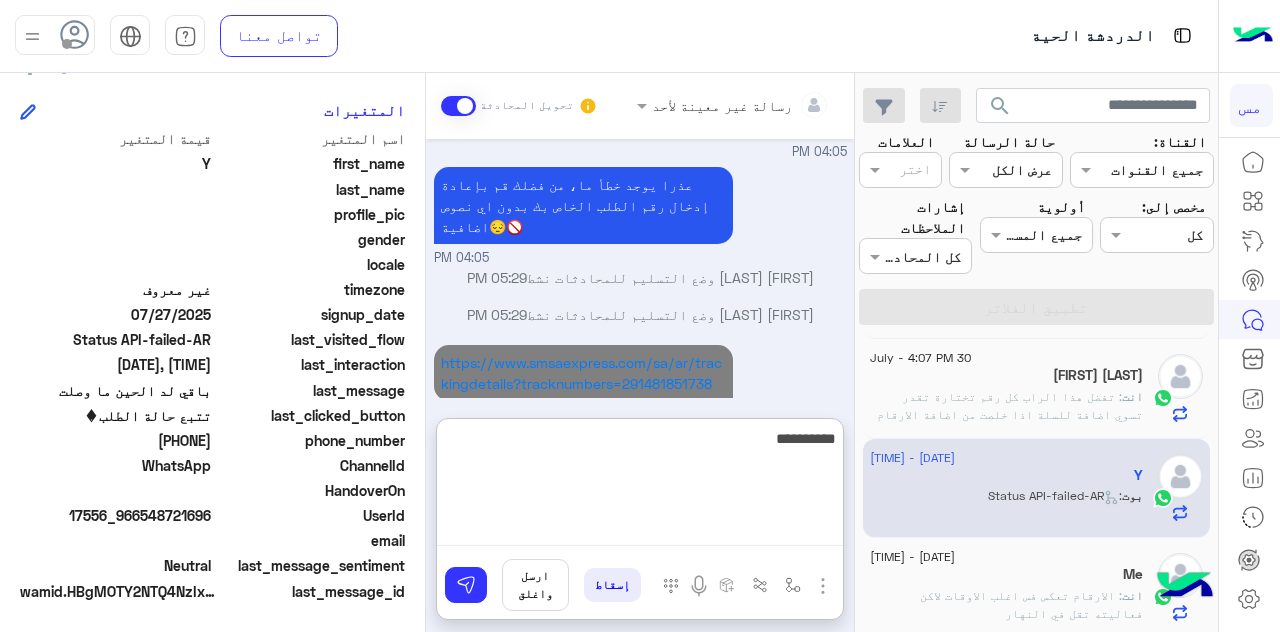 scroll, scrollTop: 2150, scrollLeft: 0, axis: vertical 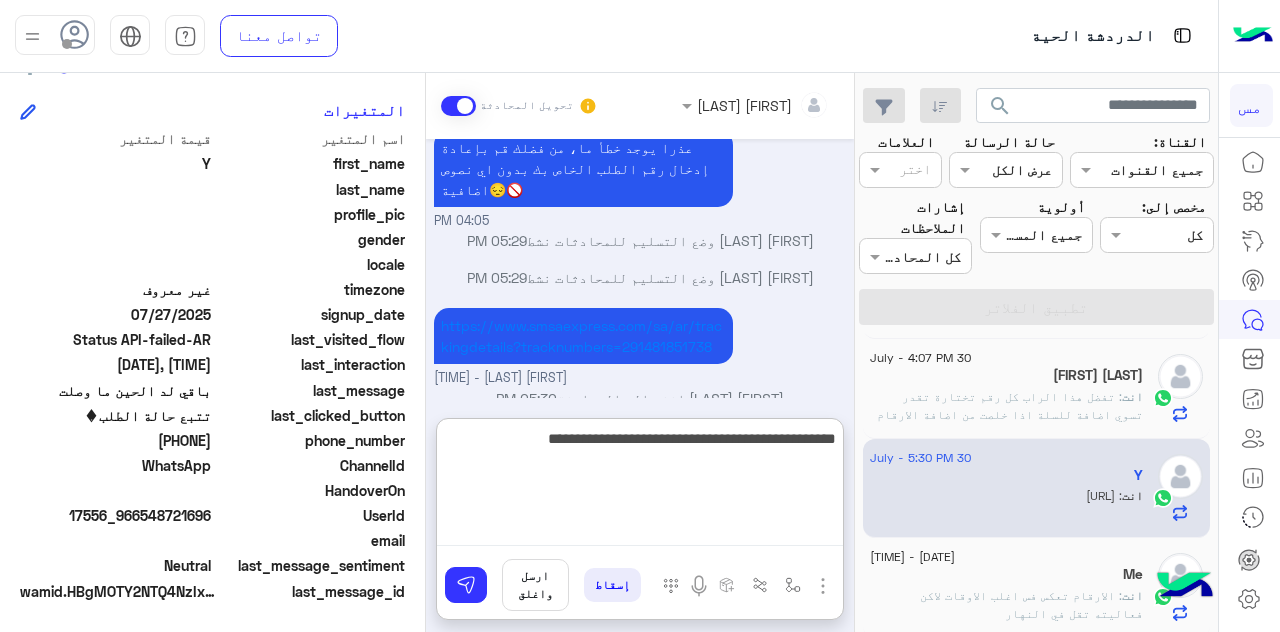 type on "**********" 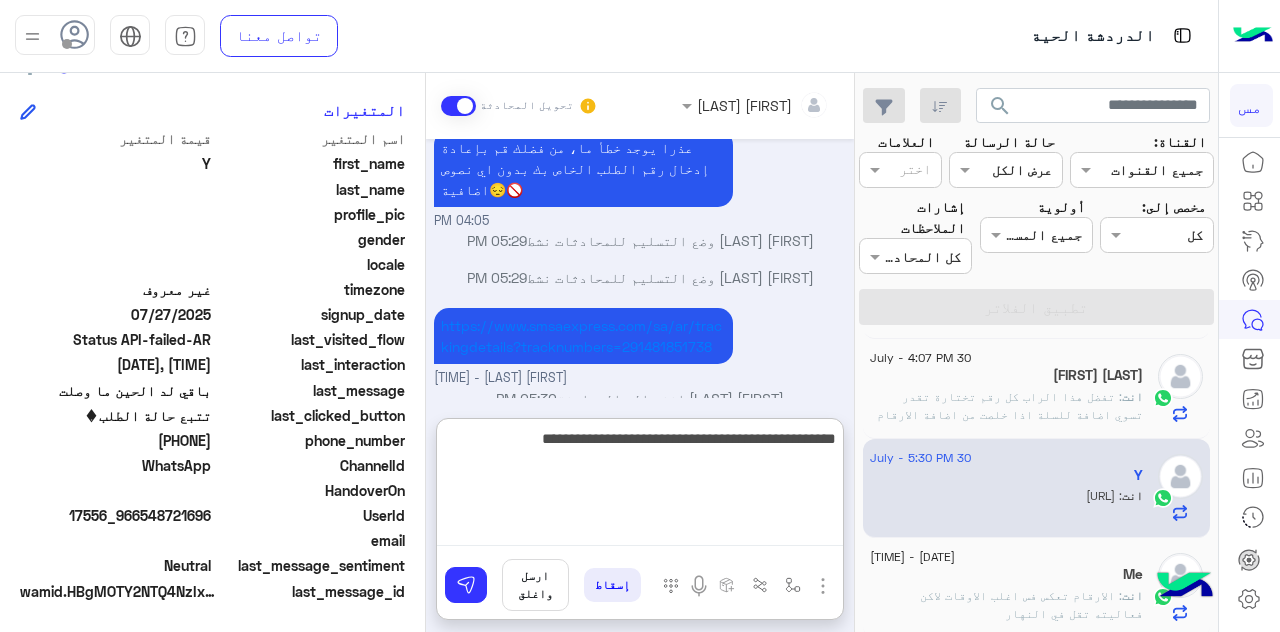 type 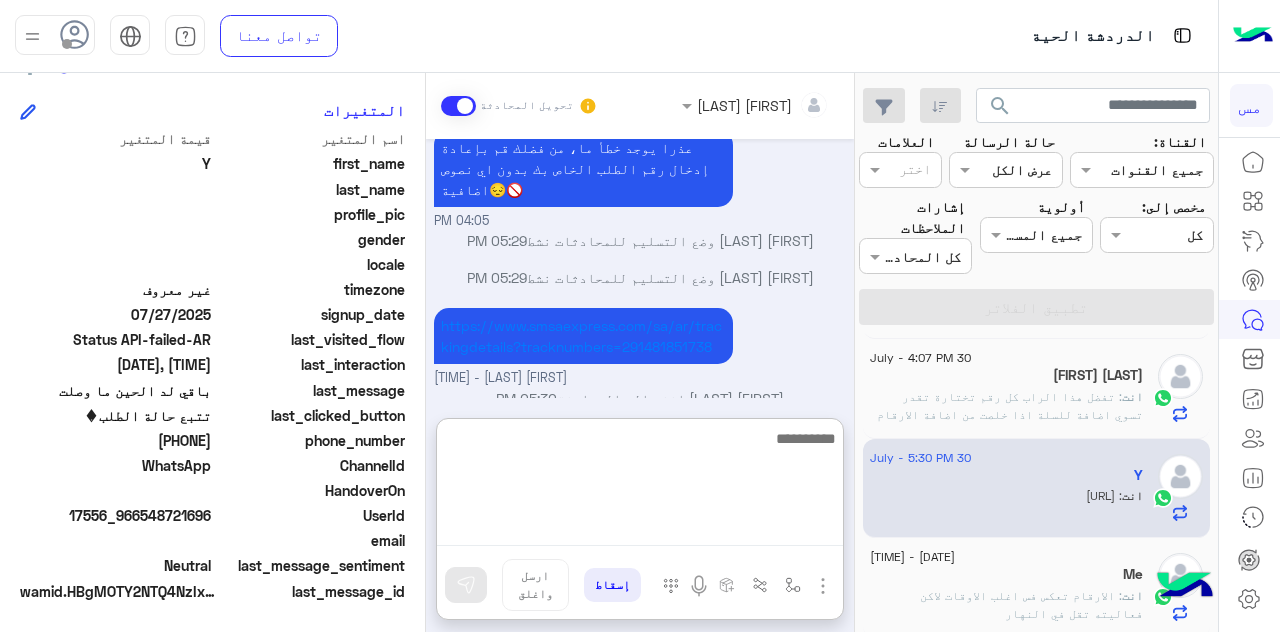 scroll, scrollTop: 2234, scrollLeft: 0, axis: vertical 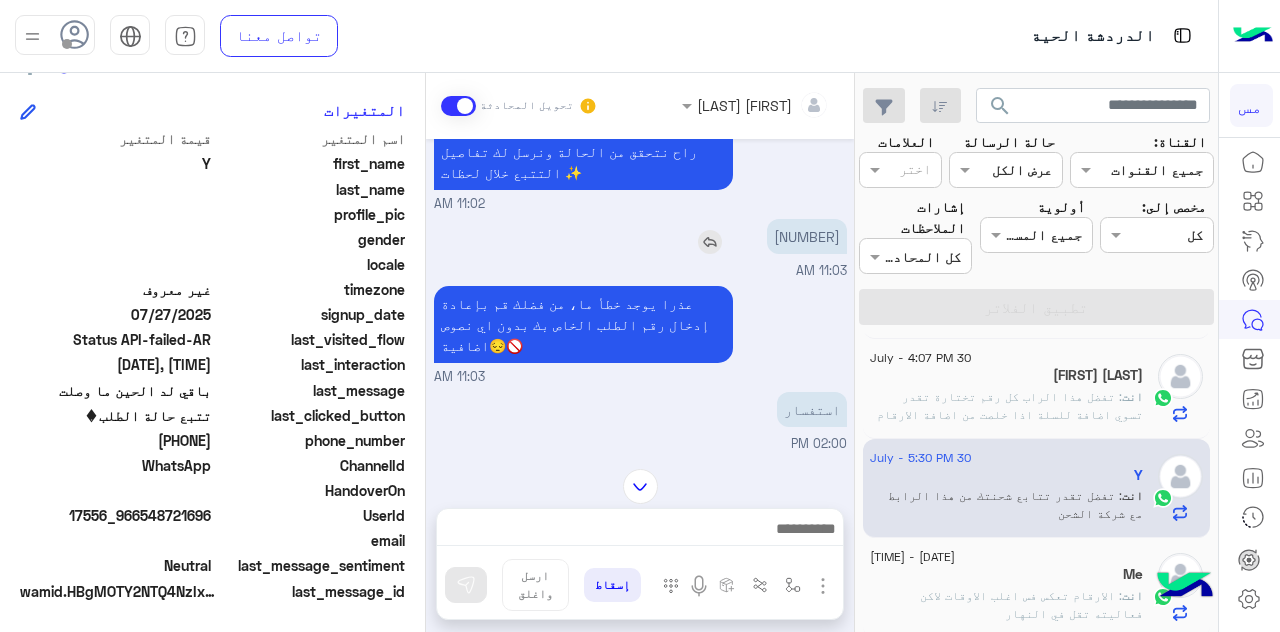 drag, startPoint x: 772, startPoint y: 189, endPoint x: 840, endPoint y: 197, distance: 68.46897 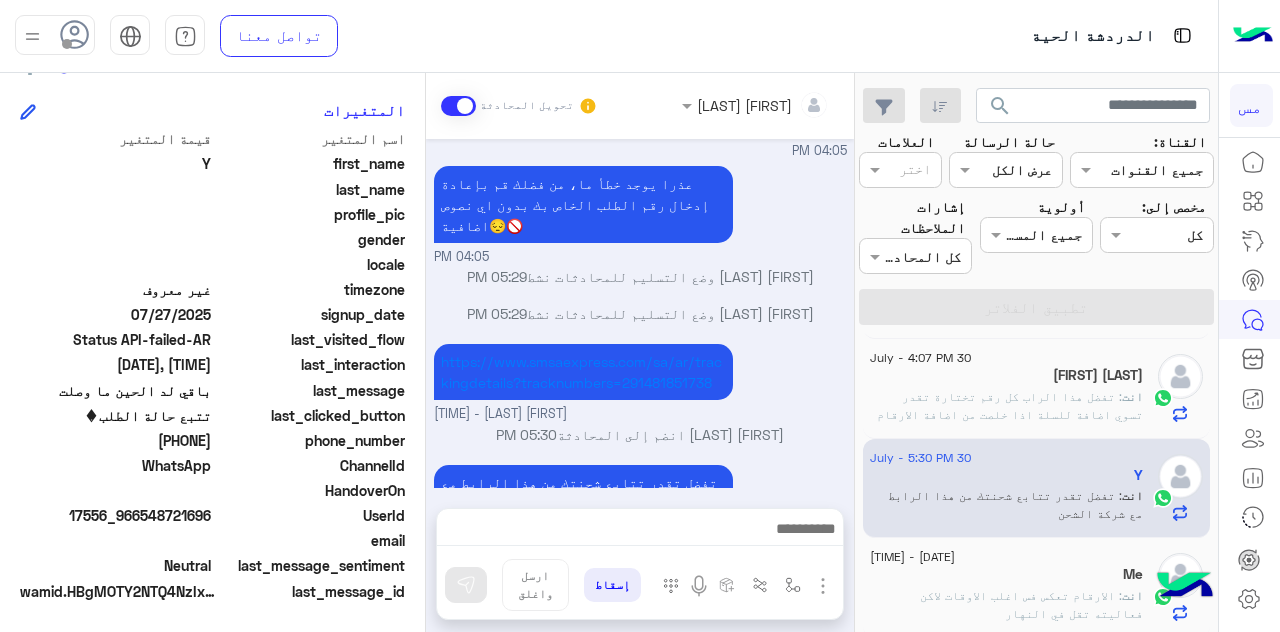 scroll, scrollTop: 2144, scrollLeft: 0, axis: vertical 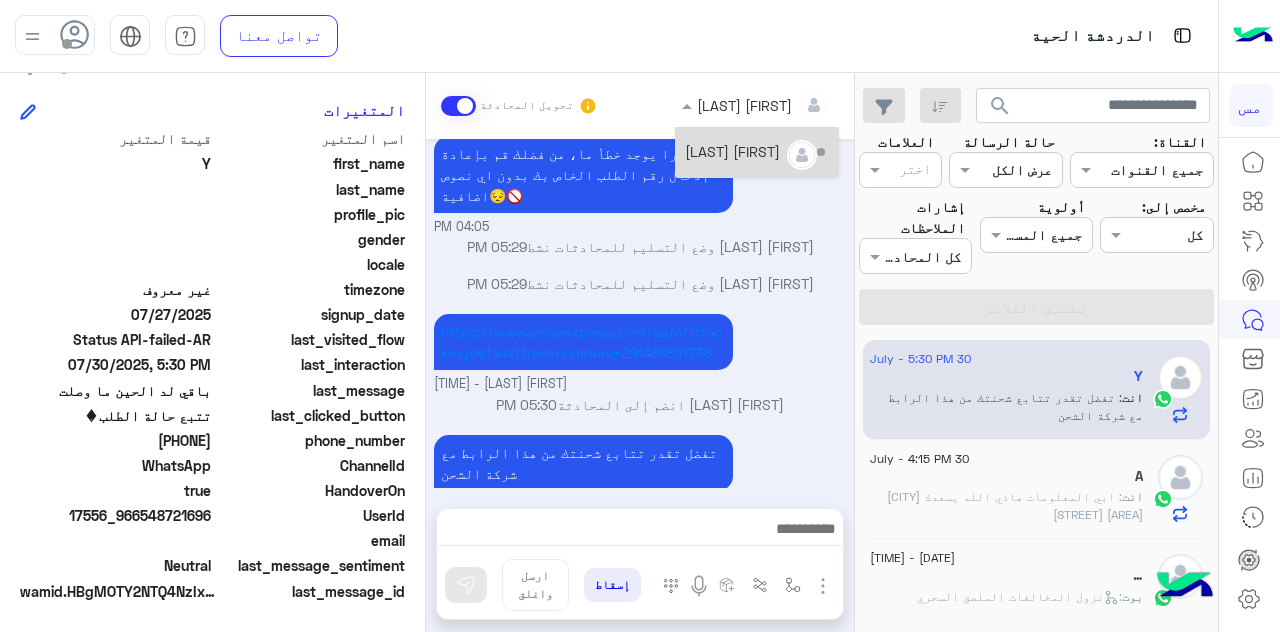 click at bounding box center [684, 105] 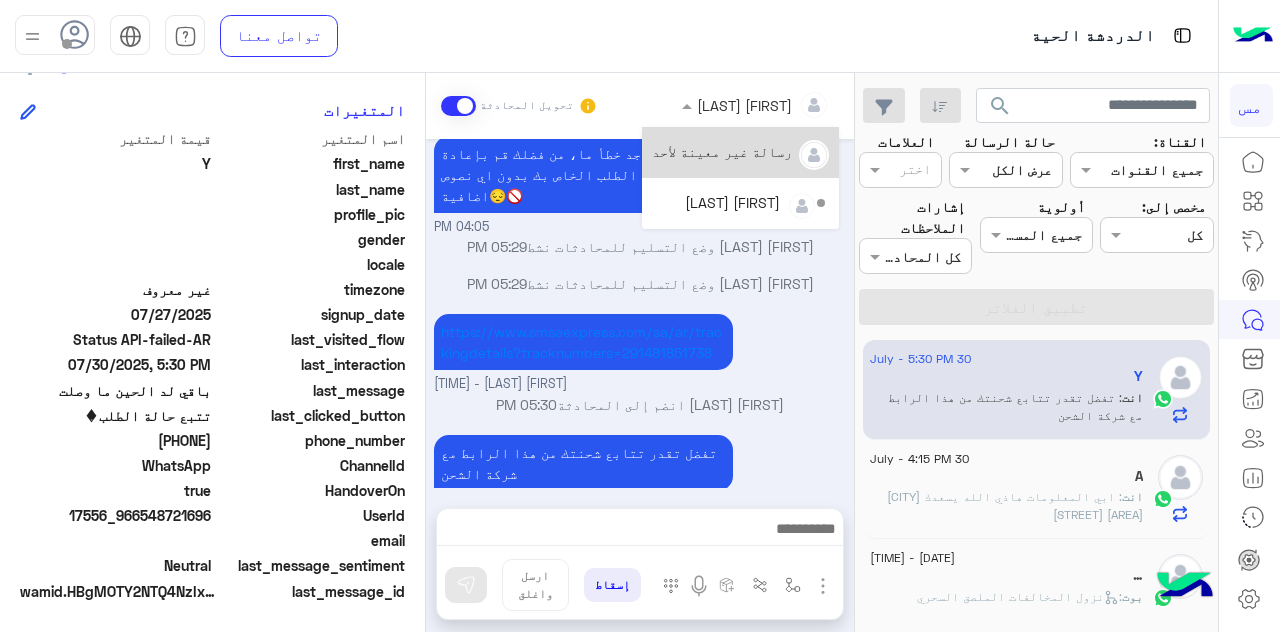 click at bounding box center (684, 105) 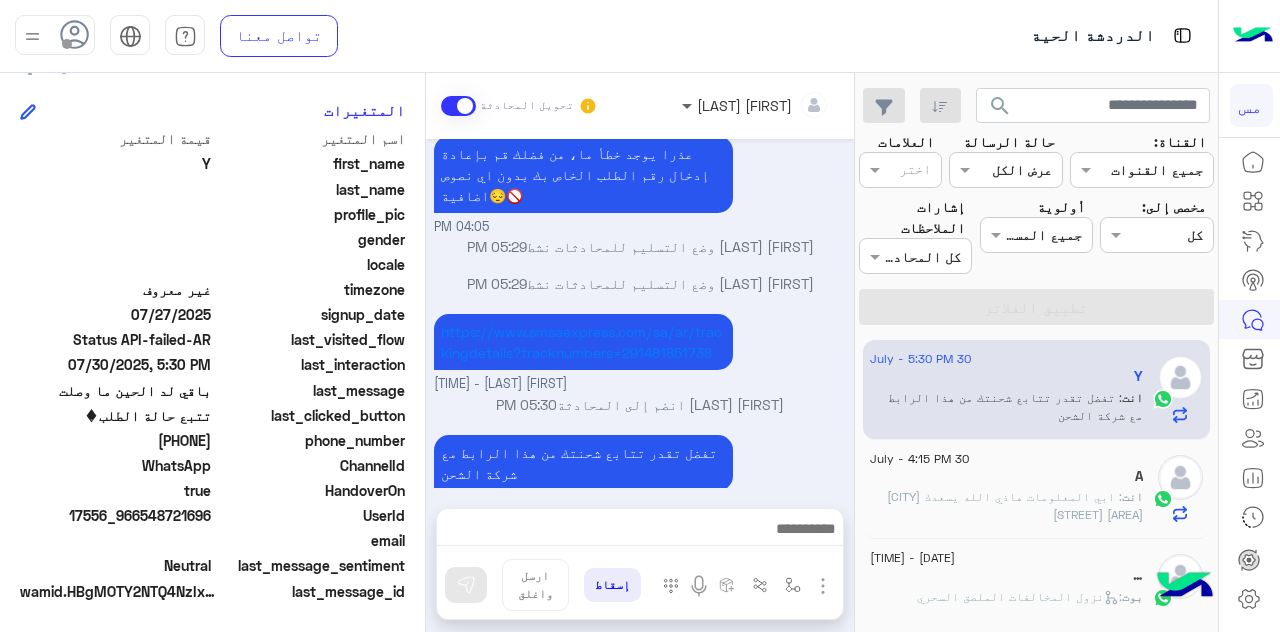 click at bounding box center (684, 105) 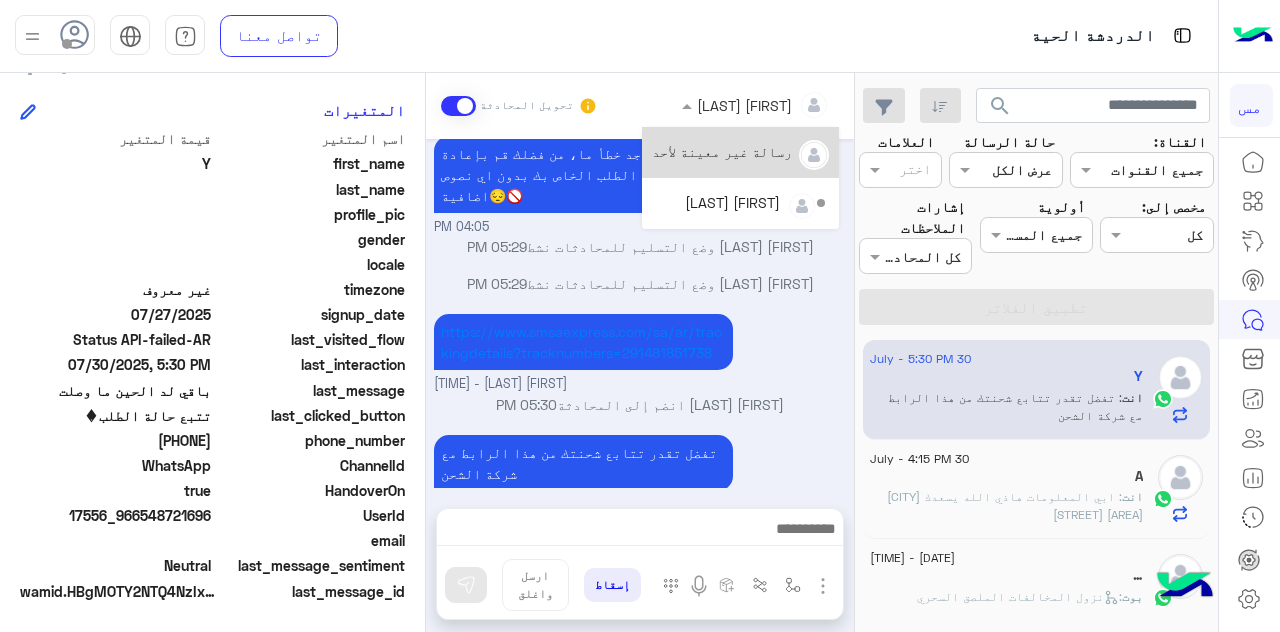 click at bounding box center [684, 105] 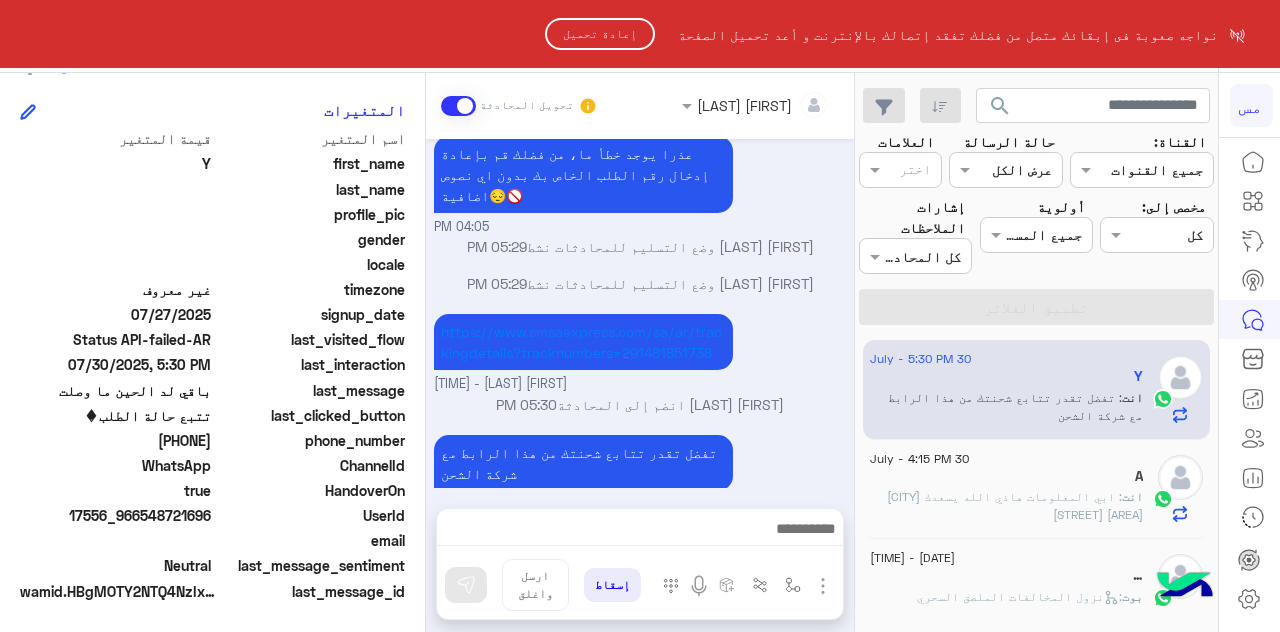 click on "إعادة تحميل" 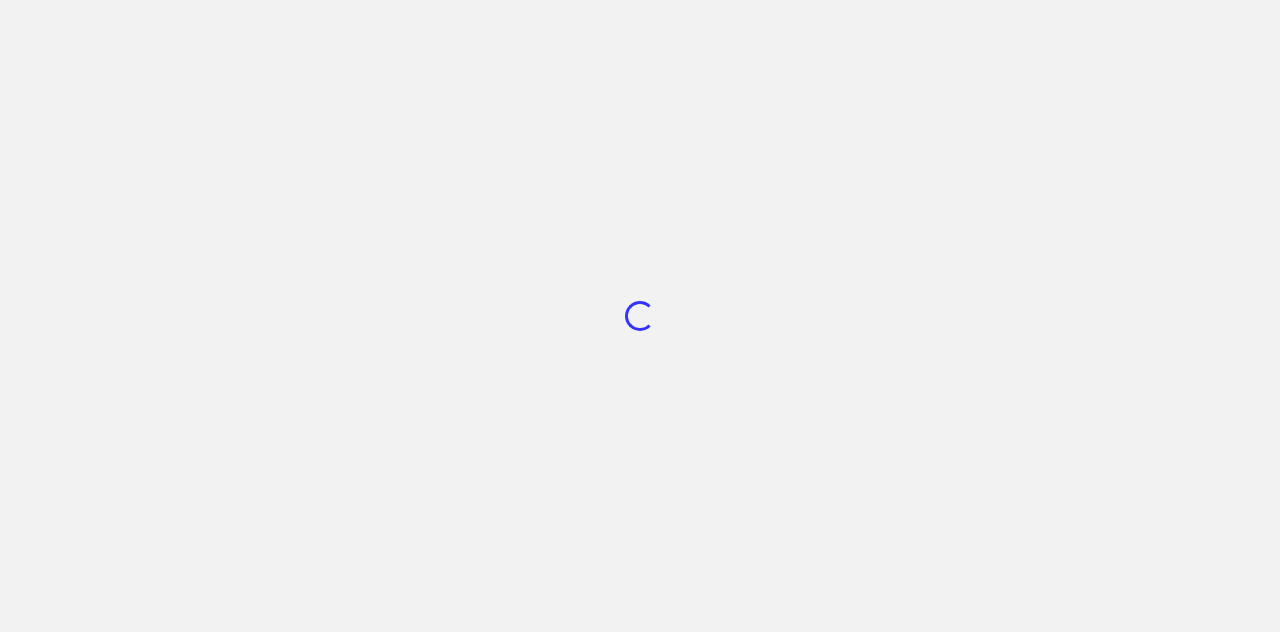 scroll, scrollTop: 0, scrollLeft: 0, axis: both 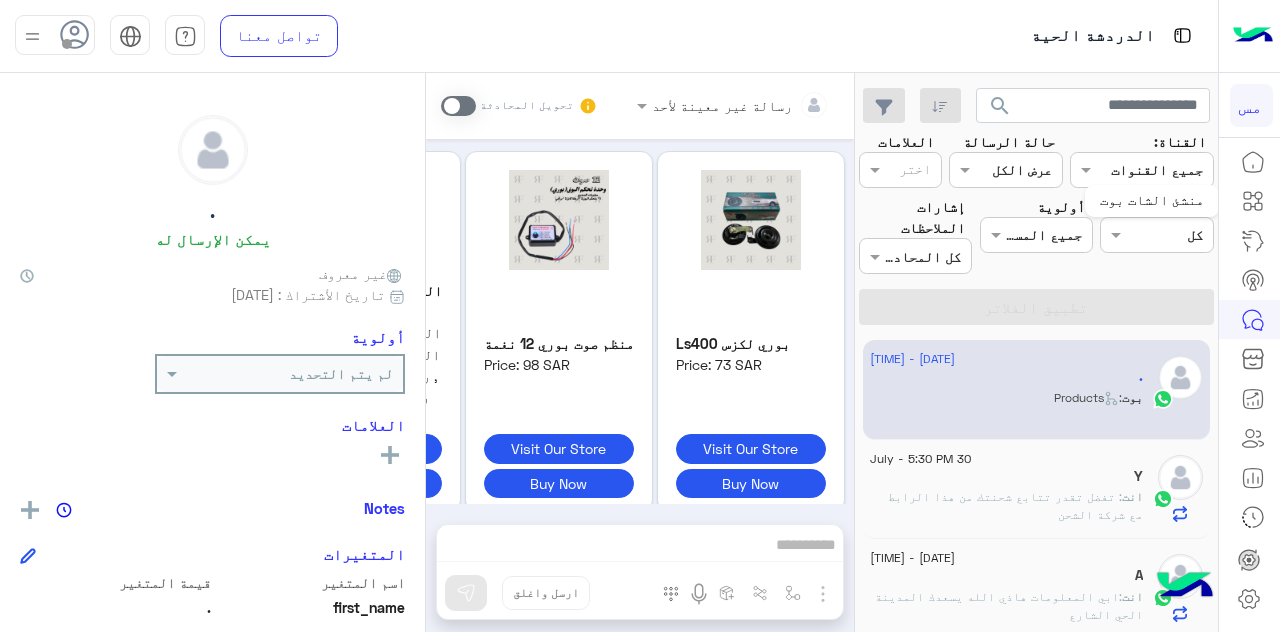 click 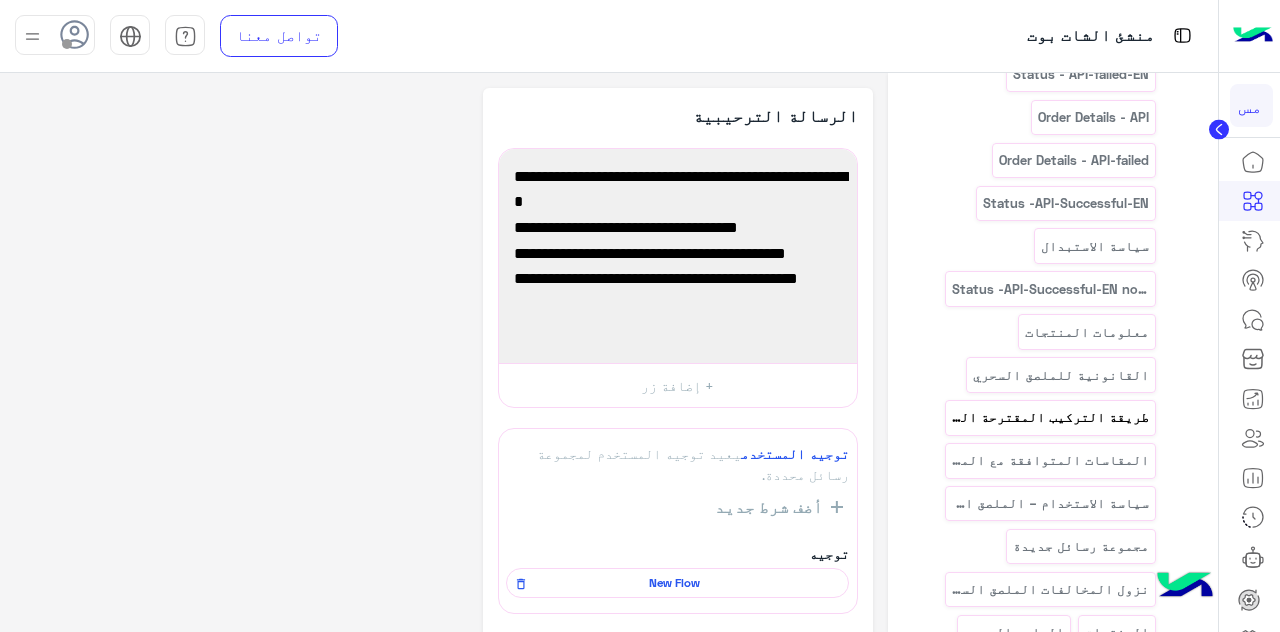 scroll, scrollTop: 800, scrollLeft: 0, axis: vertical 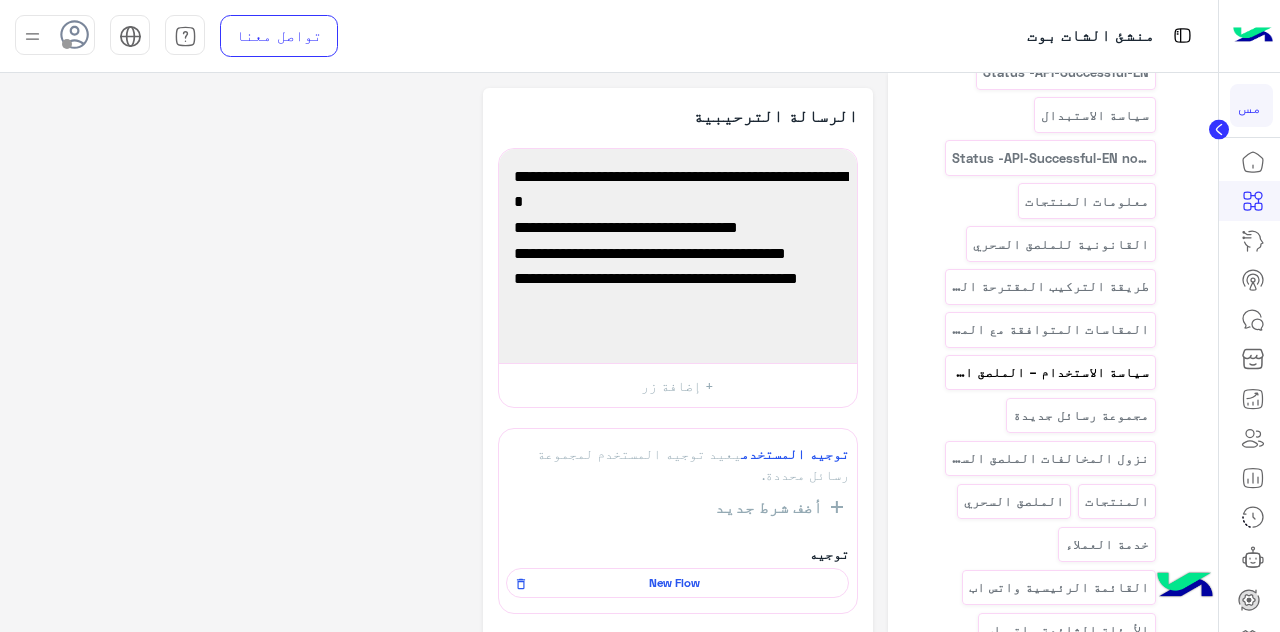 click on "سياسة الاستخدام – الملصق السحري" at bounding box center [1051, 372] 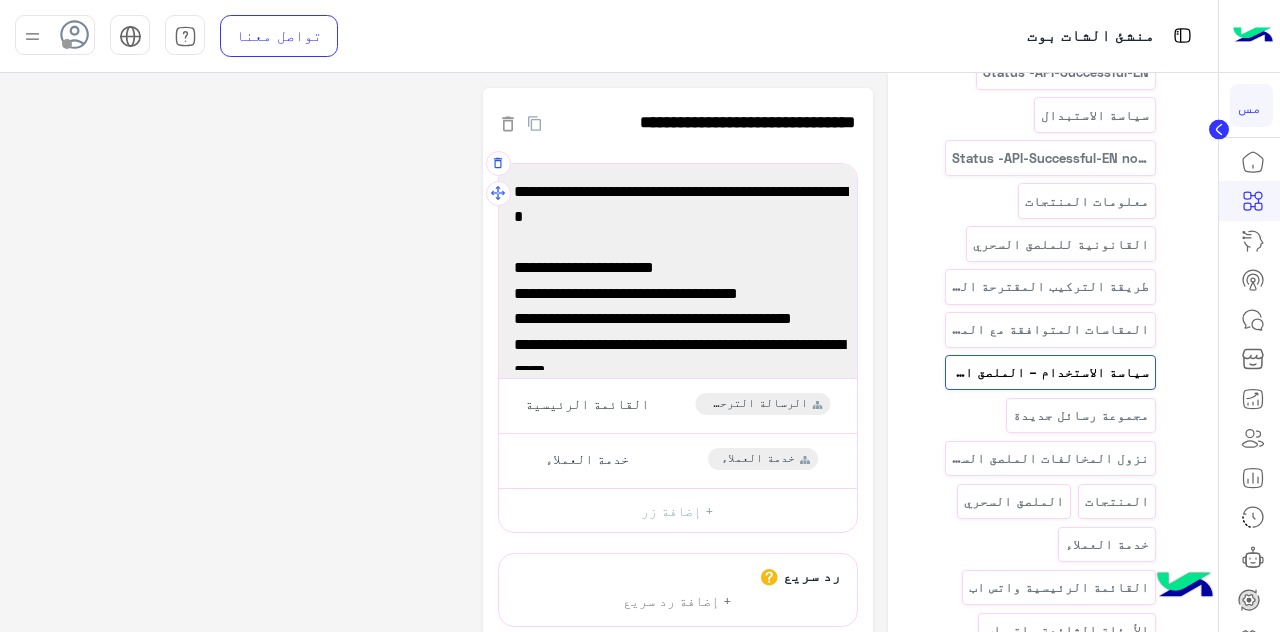 scroll, scrollTop: 156, scrollLeft: 0, axis: vertical 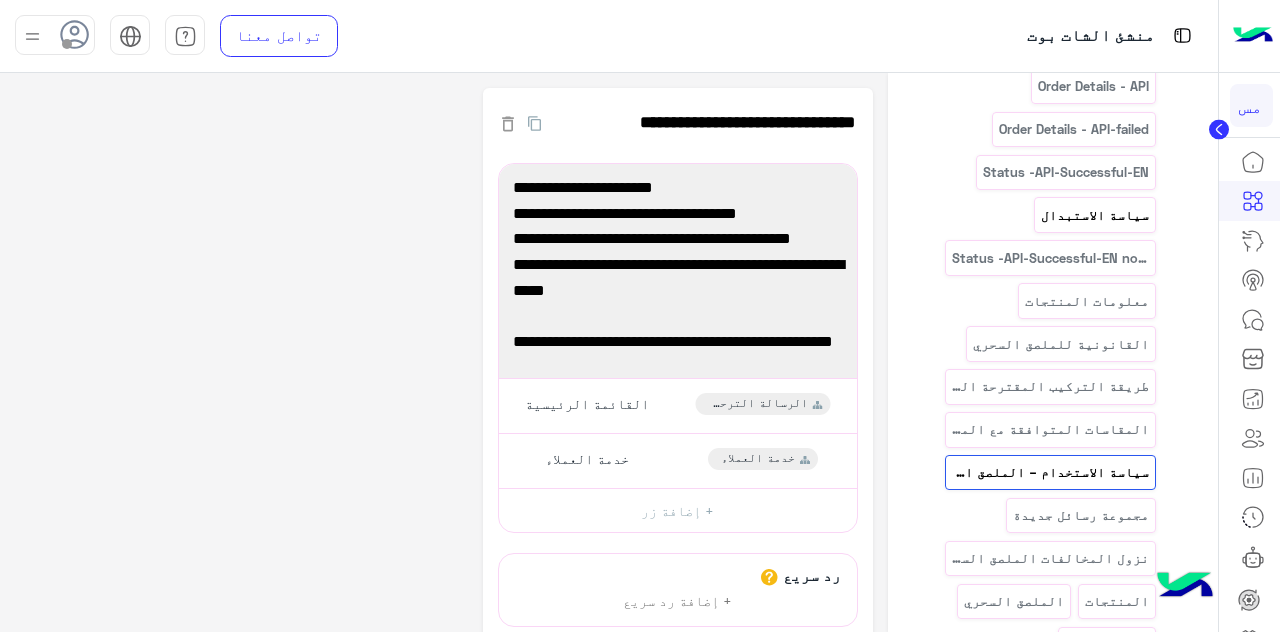 click on "سياسة الاستبدال" at bounding box center (1095, 214) 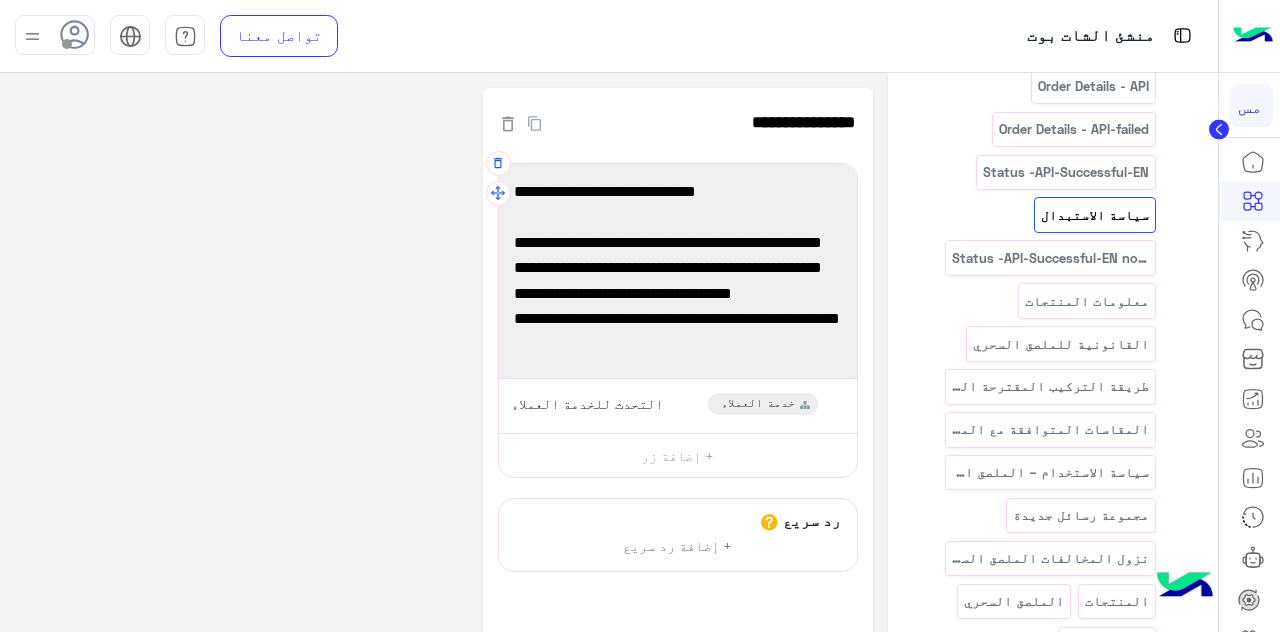 scroll, scrollTop: 51, scrollLeft: 0, axis: vertical 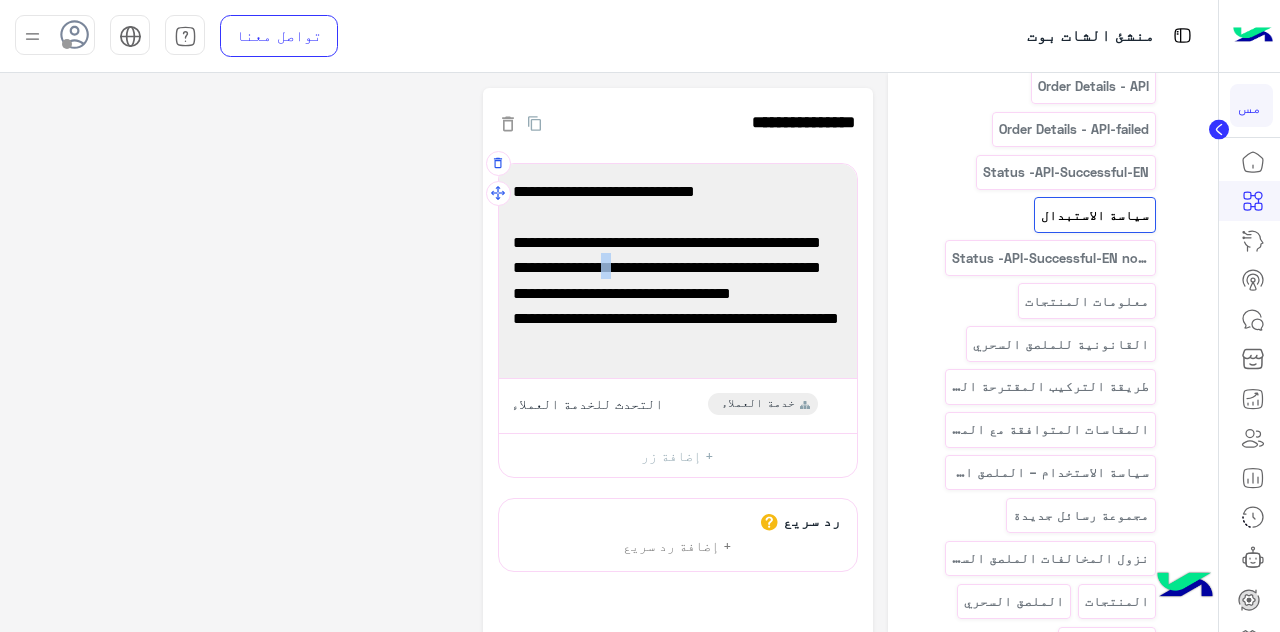 drag, startPoint x: 630, startPoint y: 274, endPoint x: 640, endPoint y: 273, distance: 10.049875 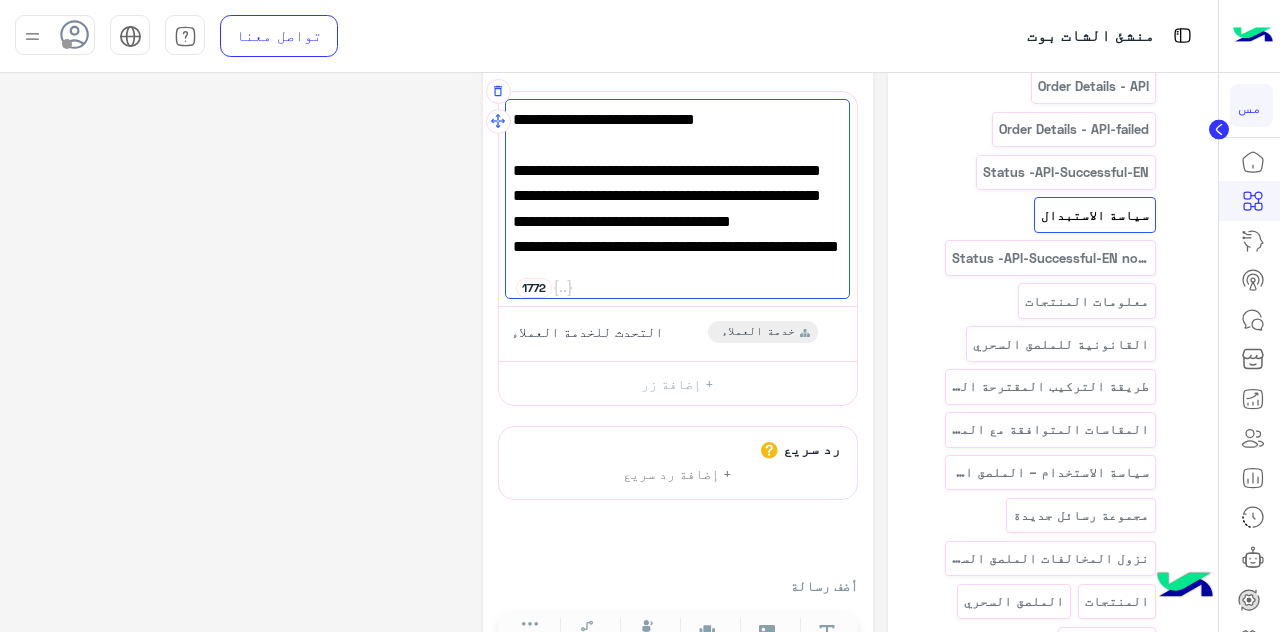 scroll, scrollTop: 146, scrollLeft: 0, axis: vertical 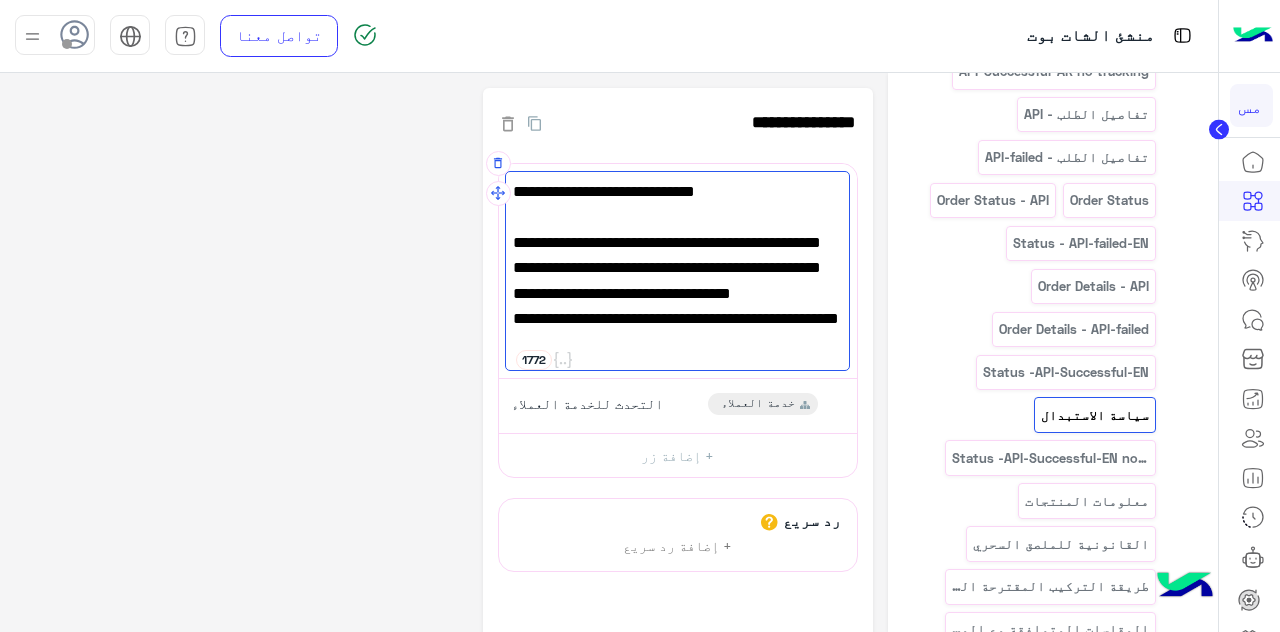 type on "**********" 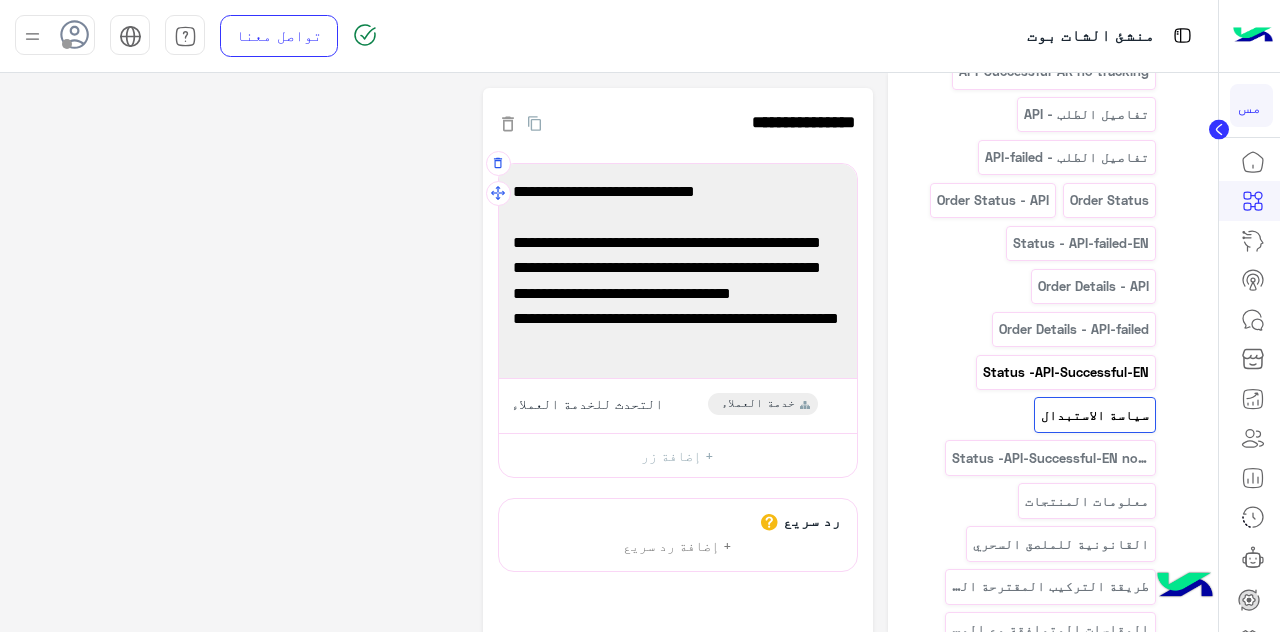 click on "Status -API-Successful-EN" at bounding box center (1066, 372) 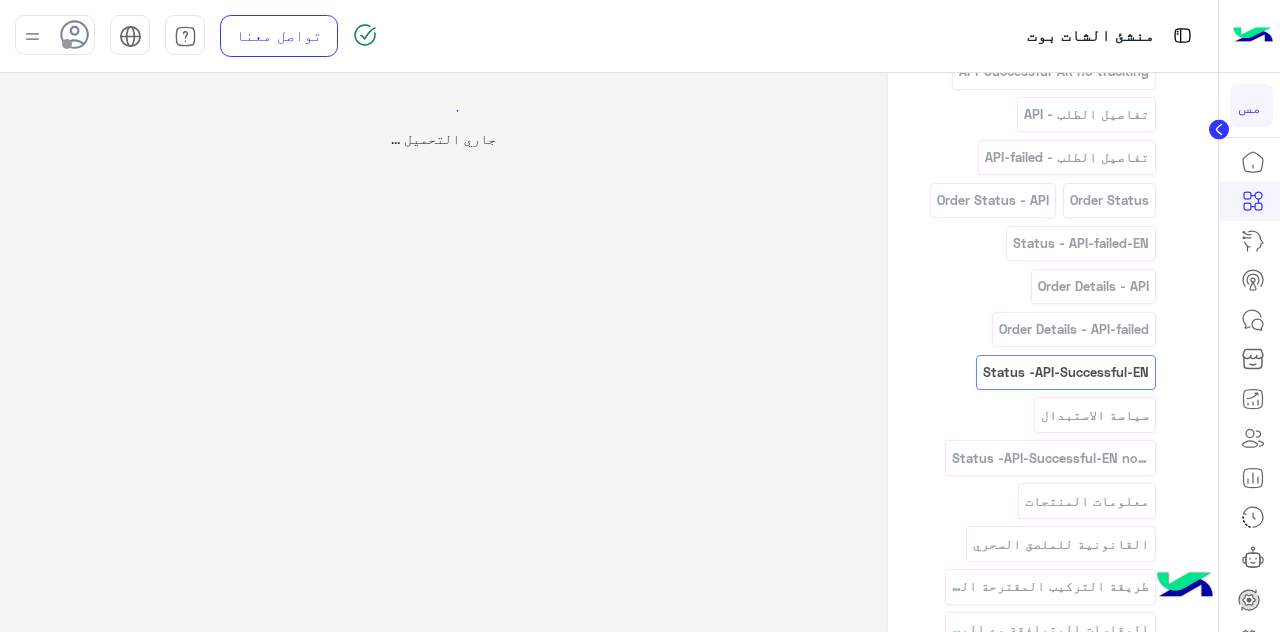 select on "*" 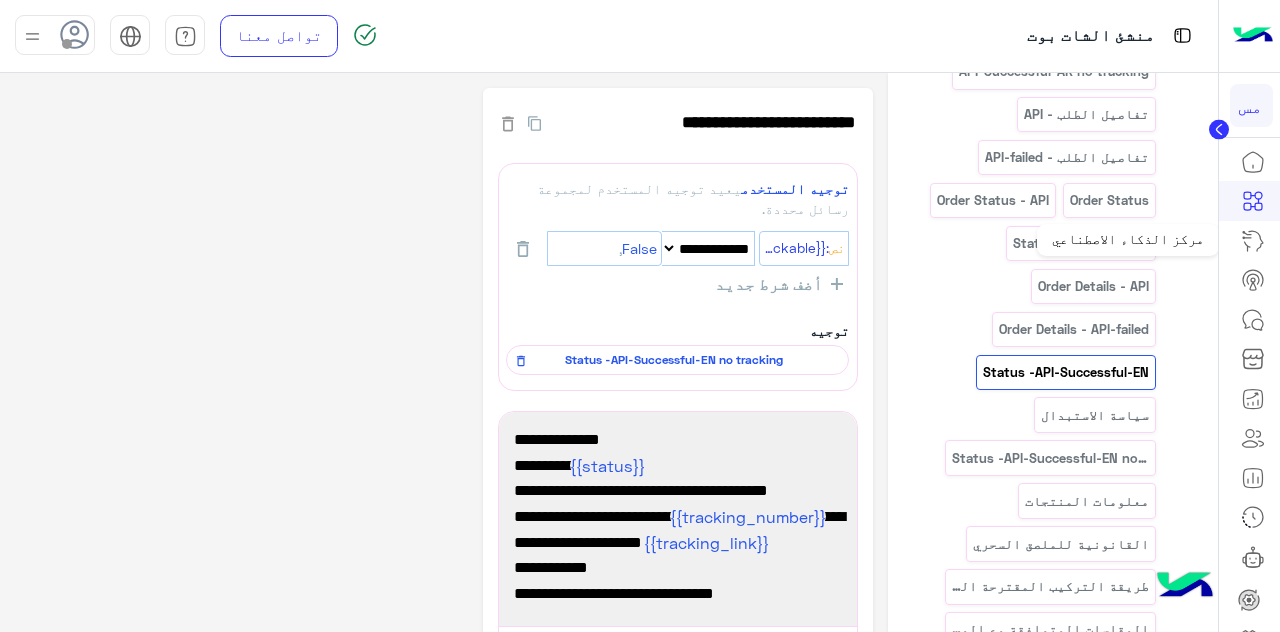 click 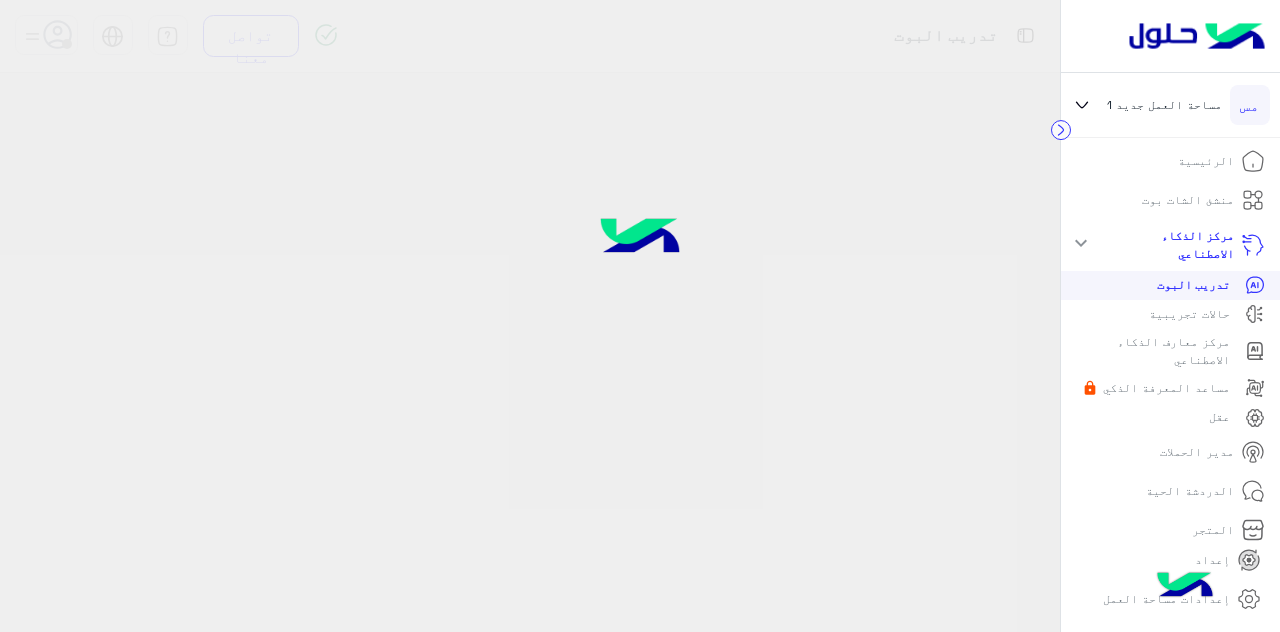 click 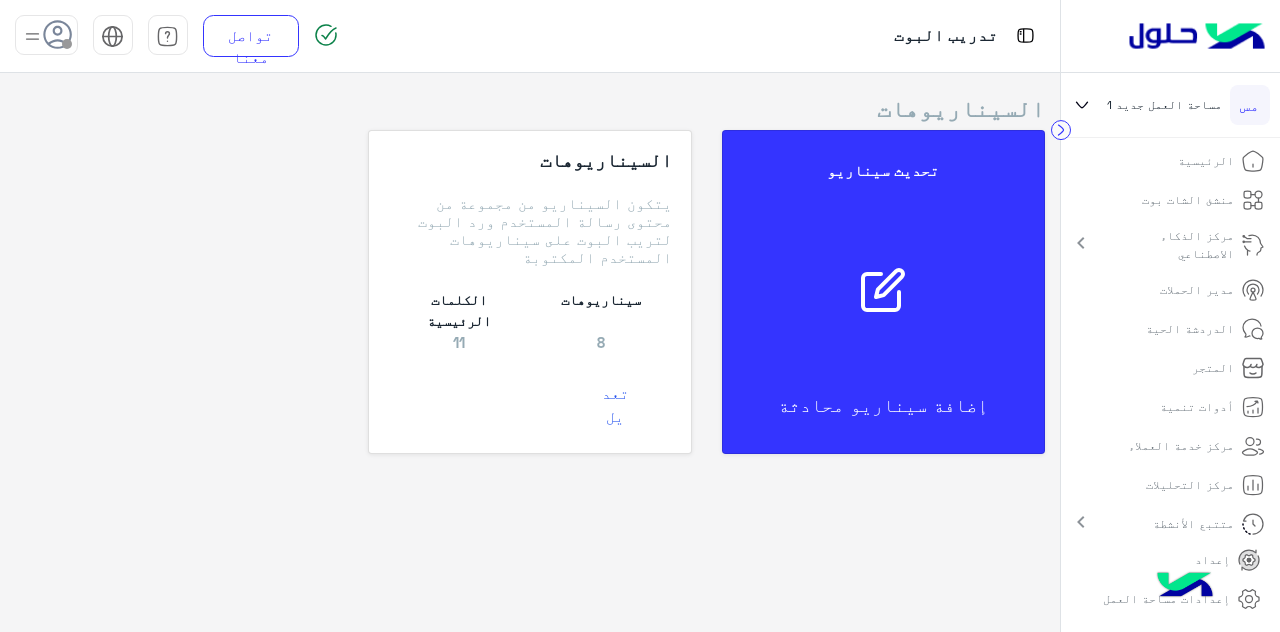 click 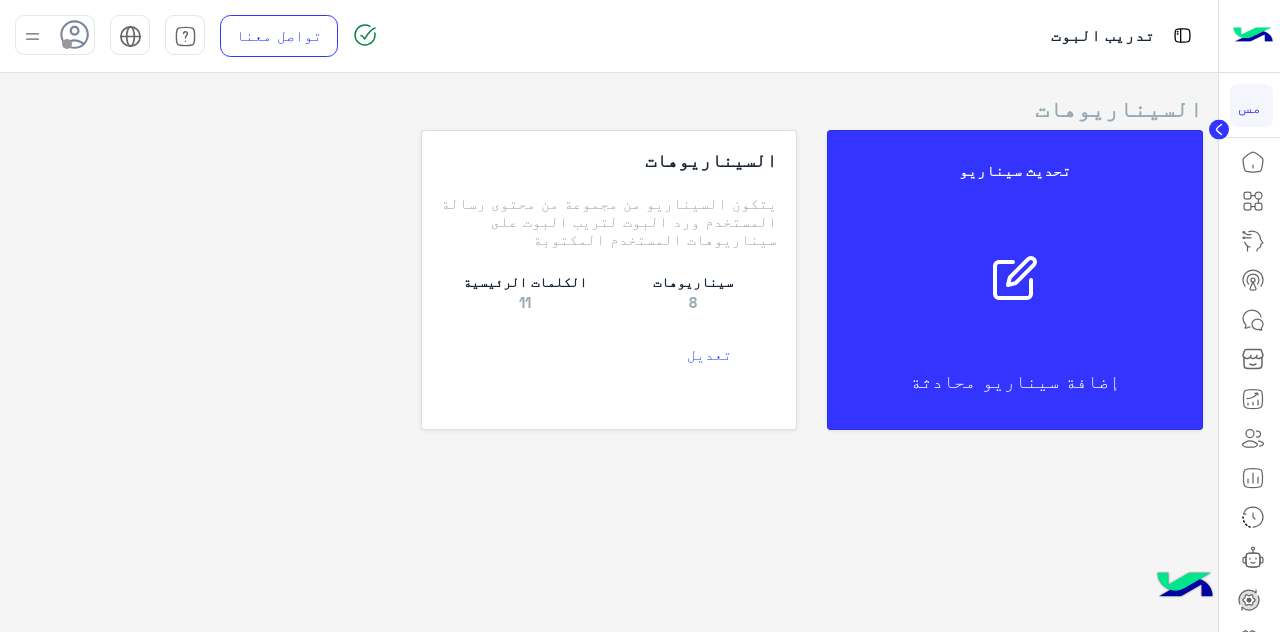 click 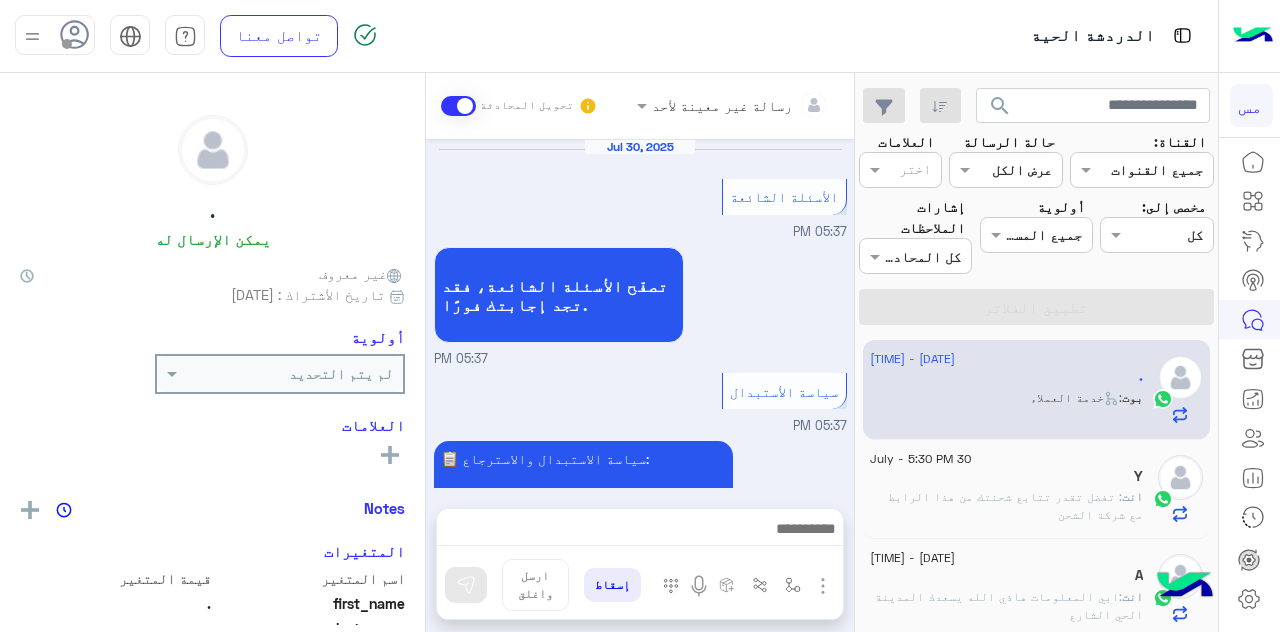 scroll, scrollTop: 808, scrollLeft: 0, axis: vertical 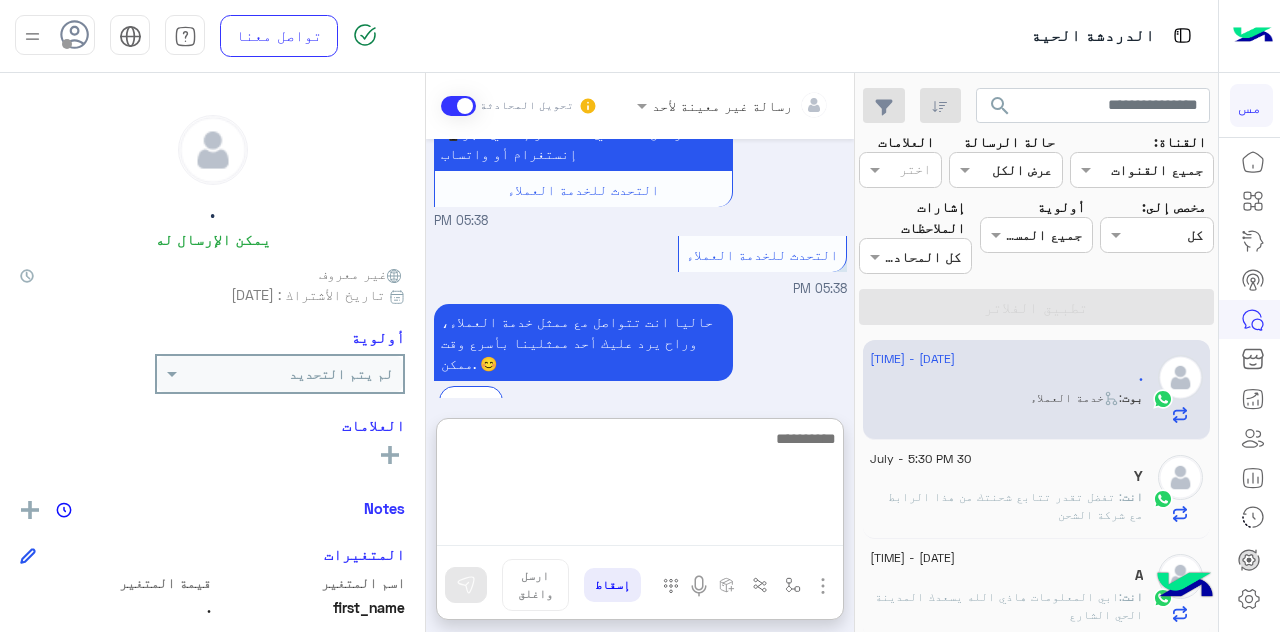click at bounding box center [640, 486] 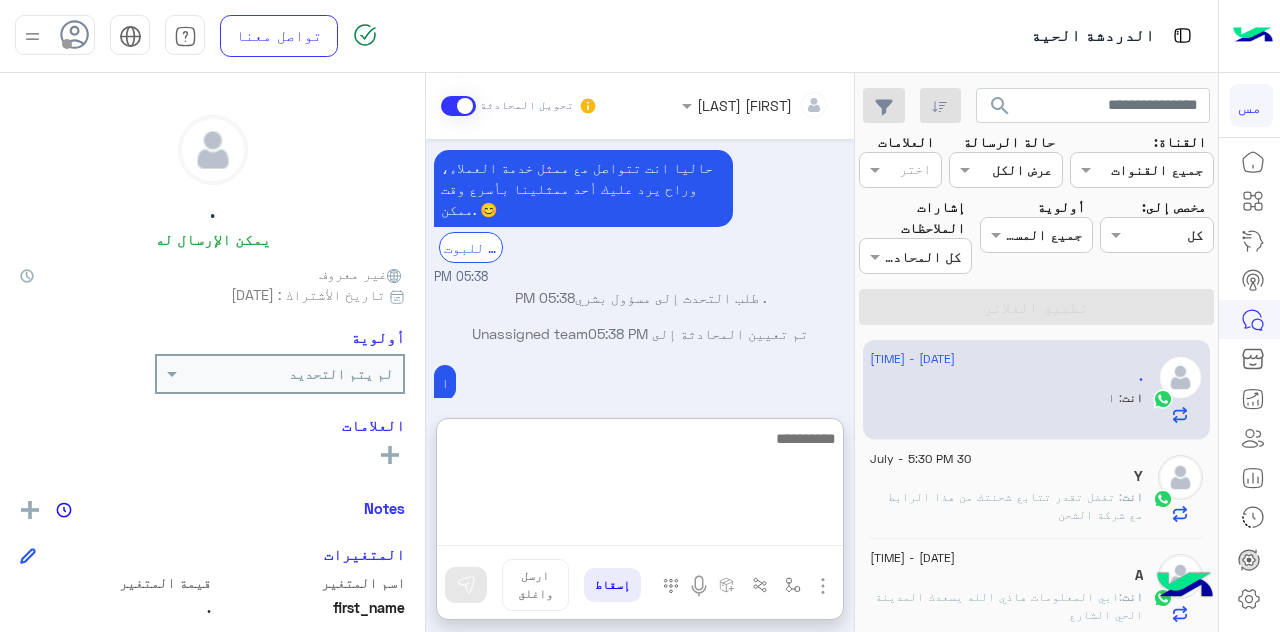 scroll, scrollTop: 998, scrollLeft: 0, axis: vertical 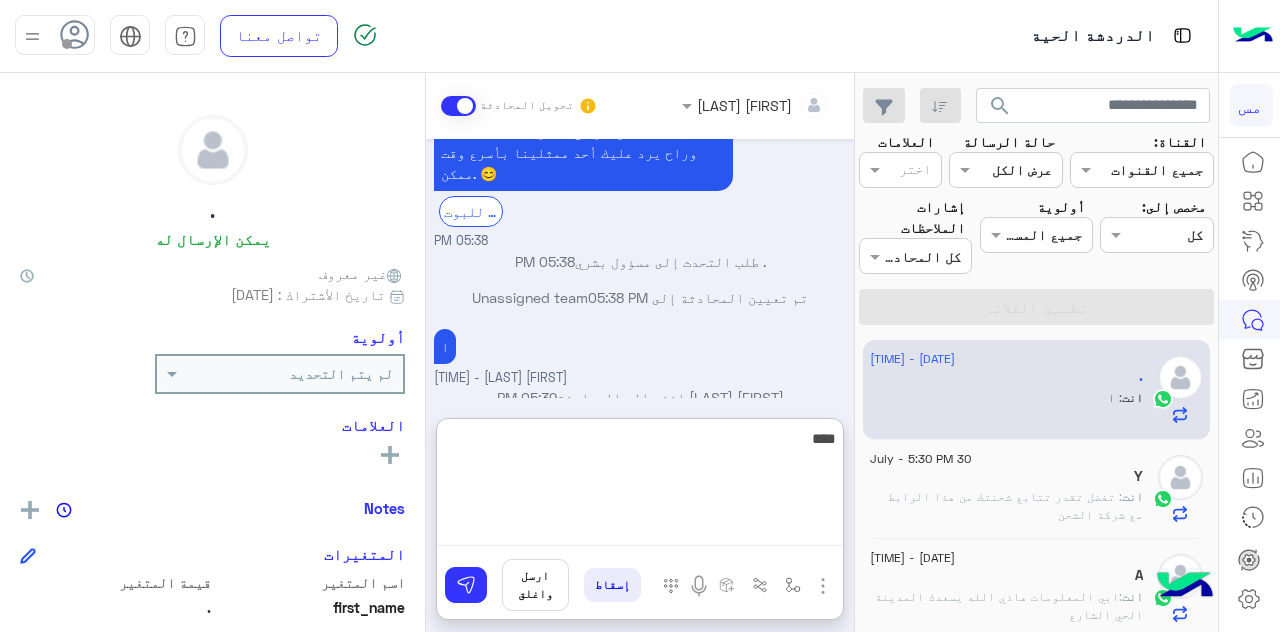 type on "*****" 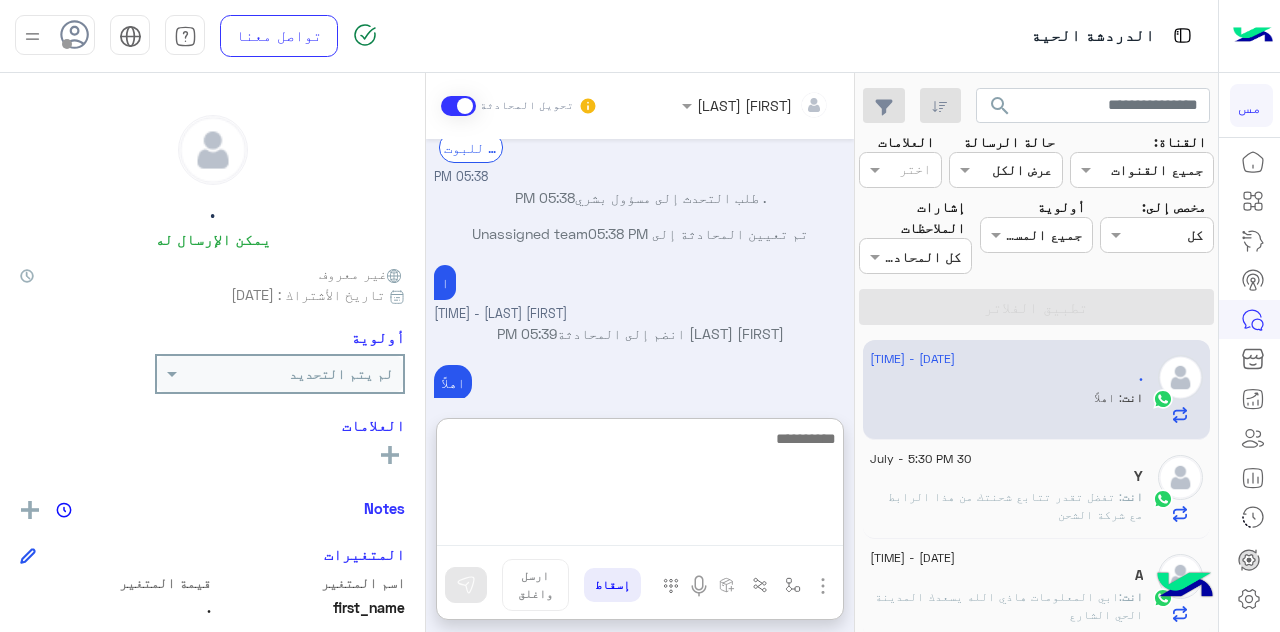scroll, scrollTop: 1128, scrollLeft: 0, axis: vertical 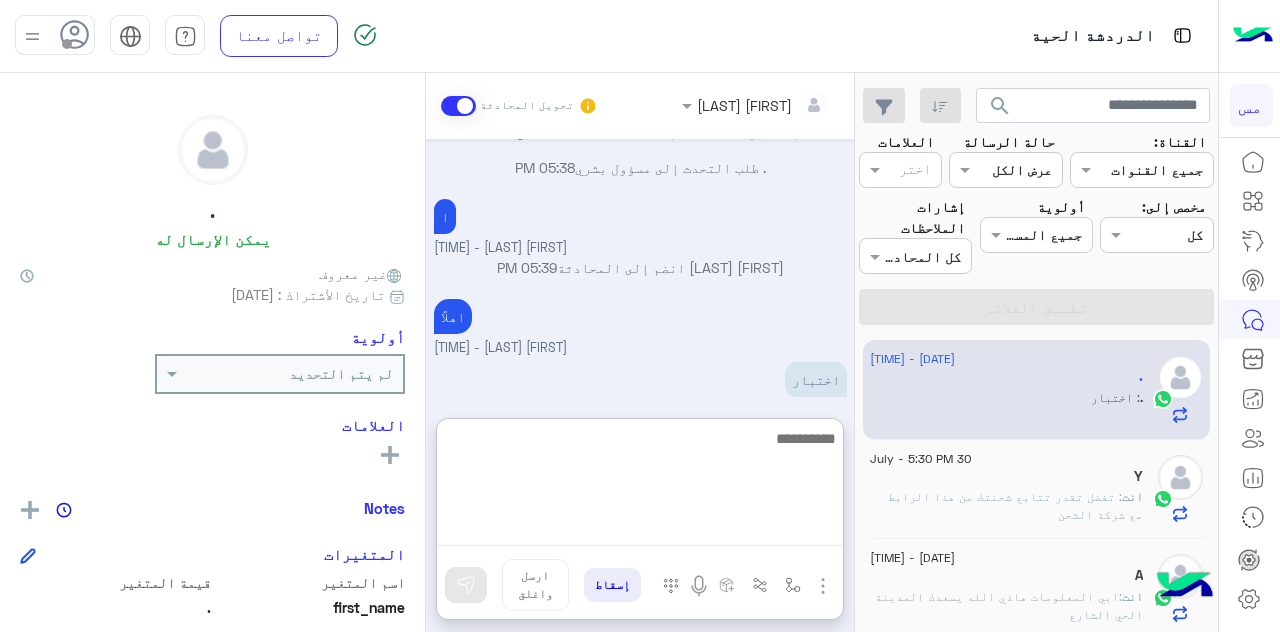 click at bounding box center (640, 486) 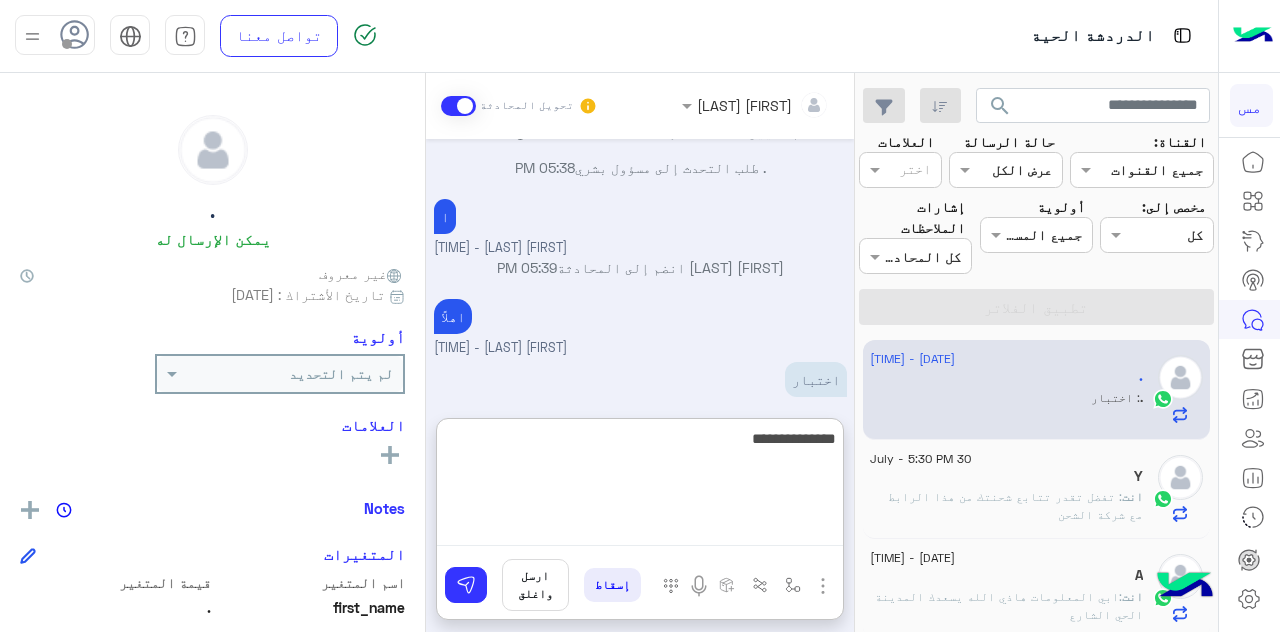 type on "**********" 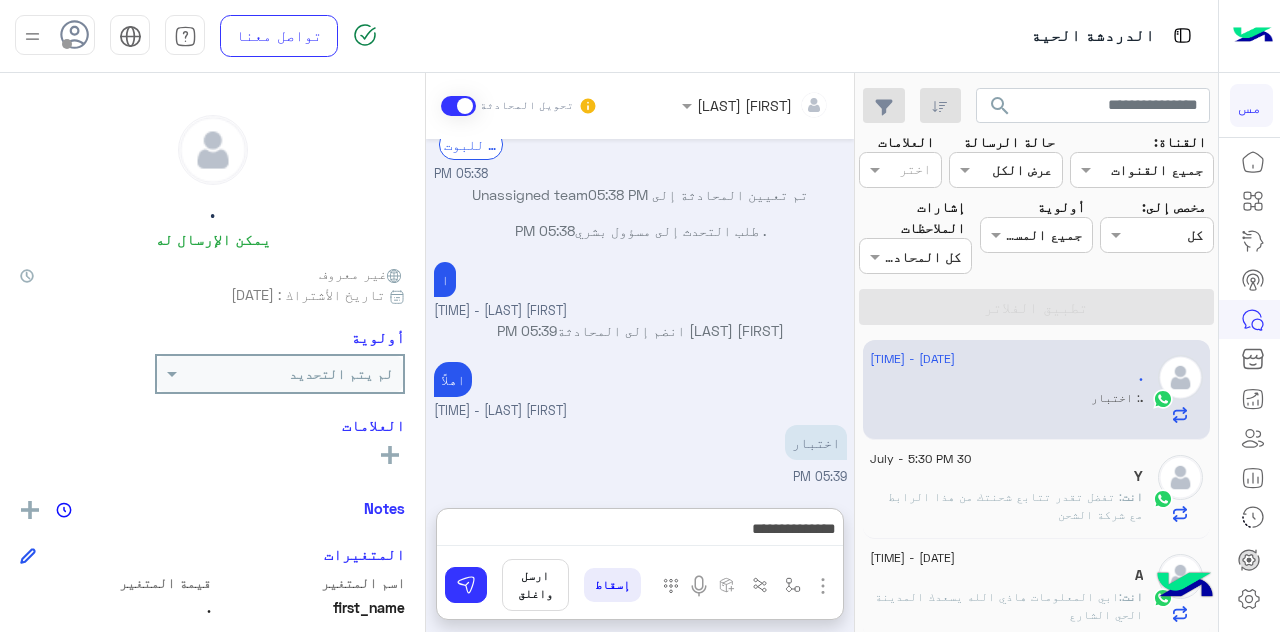 click on "ارسل واغلق" at bounding box center (535, 585) 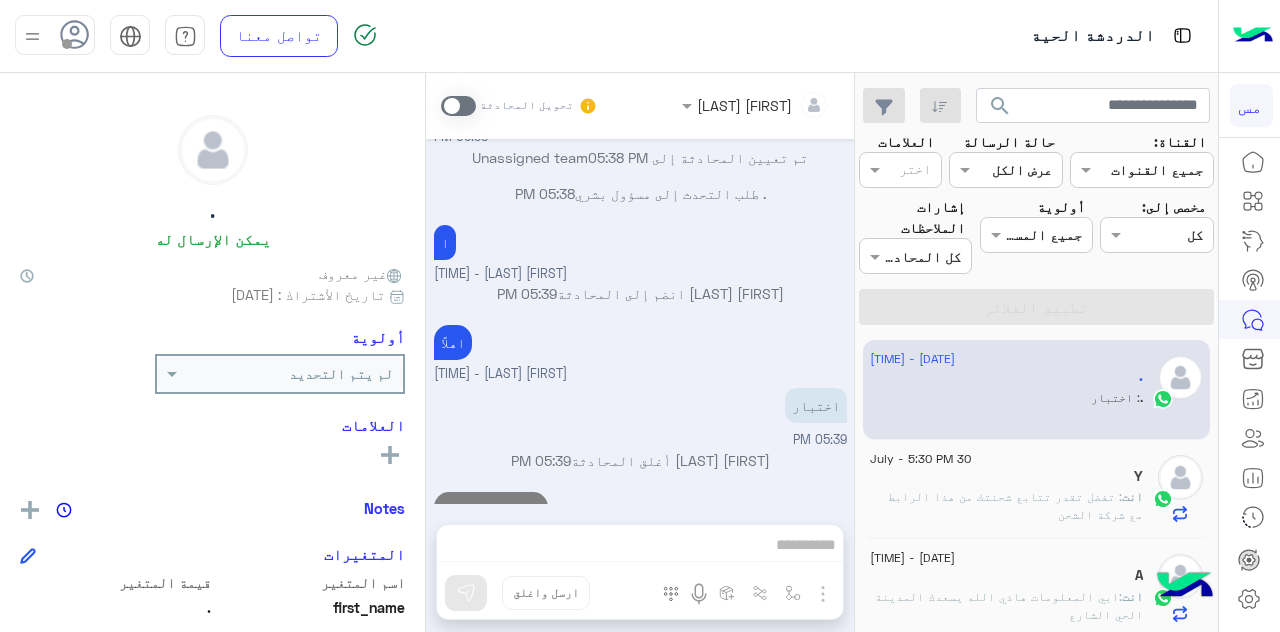 scroll, scrollTop: 1123, scrollLeft: 0, axis: vertical 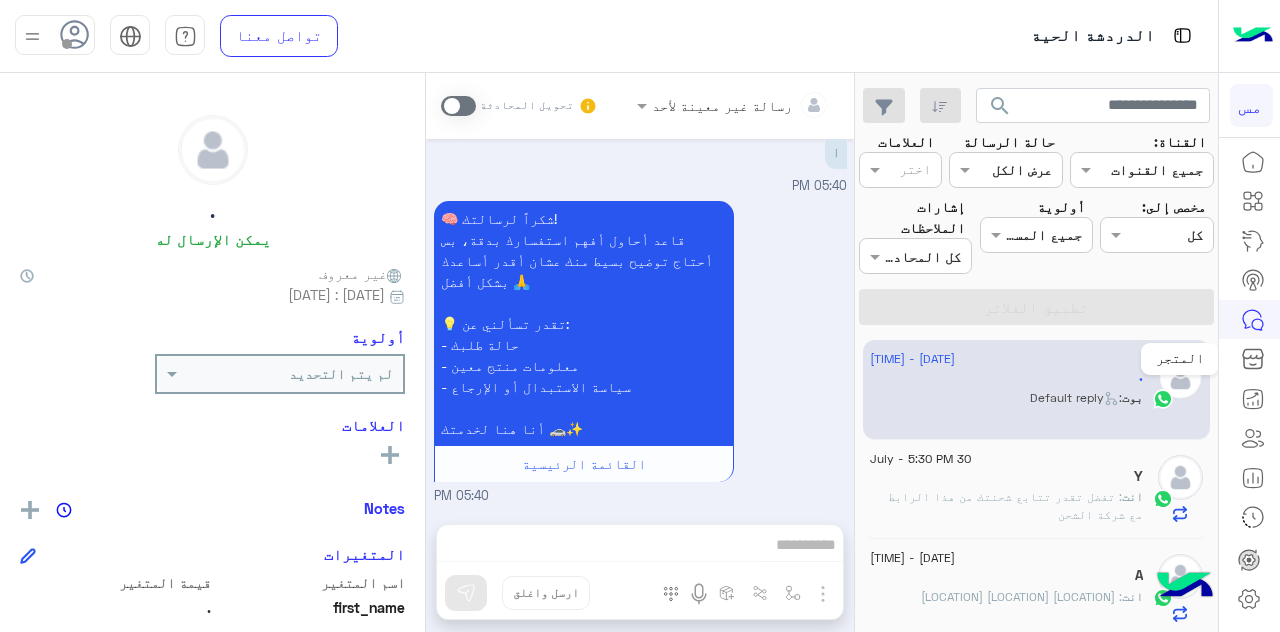 click 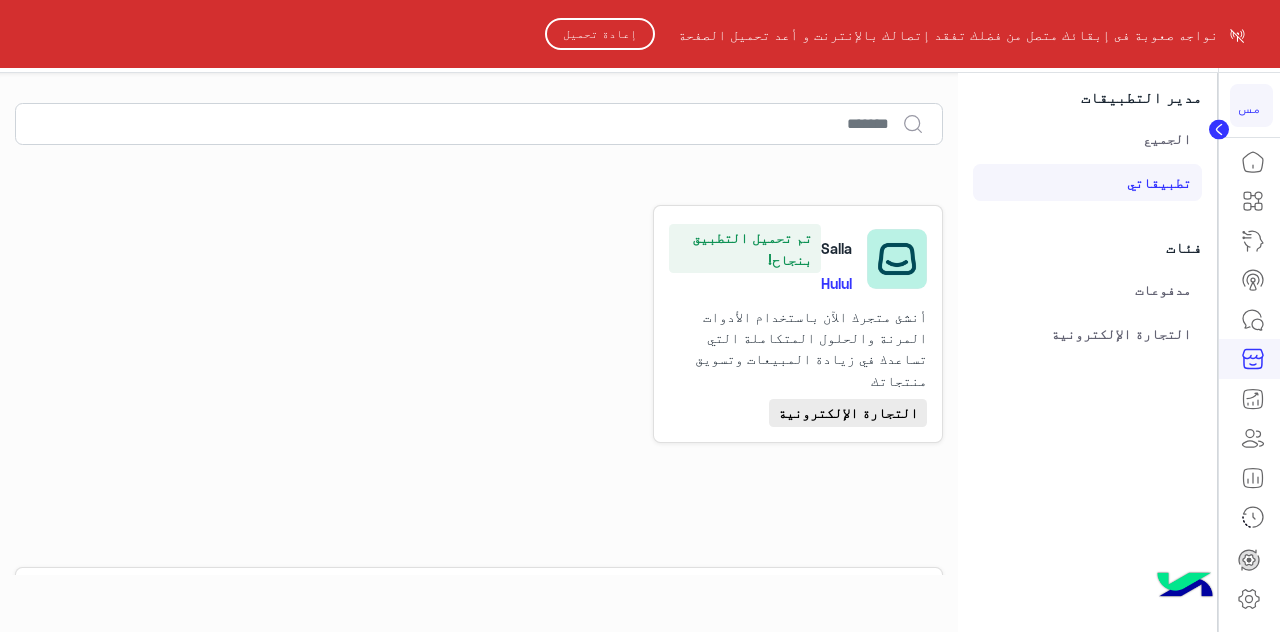 click on "إعادة تحميل" 